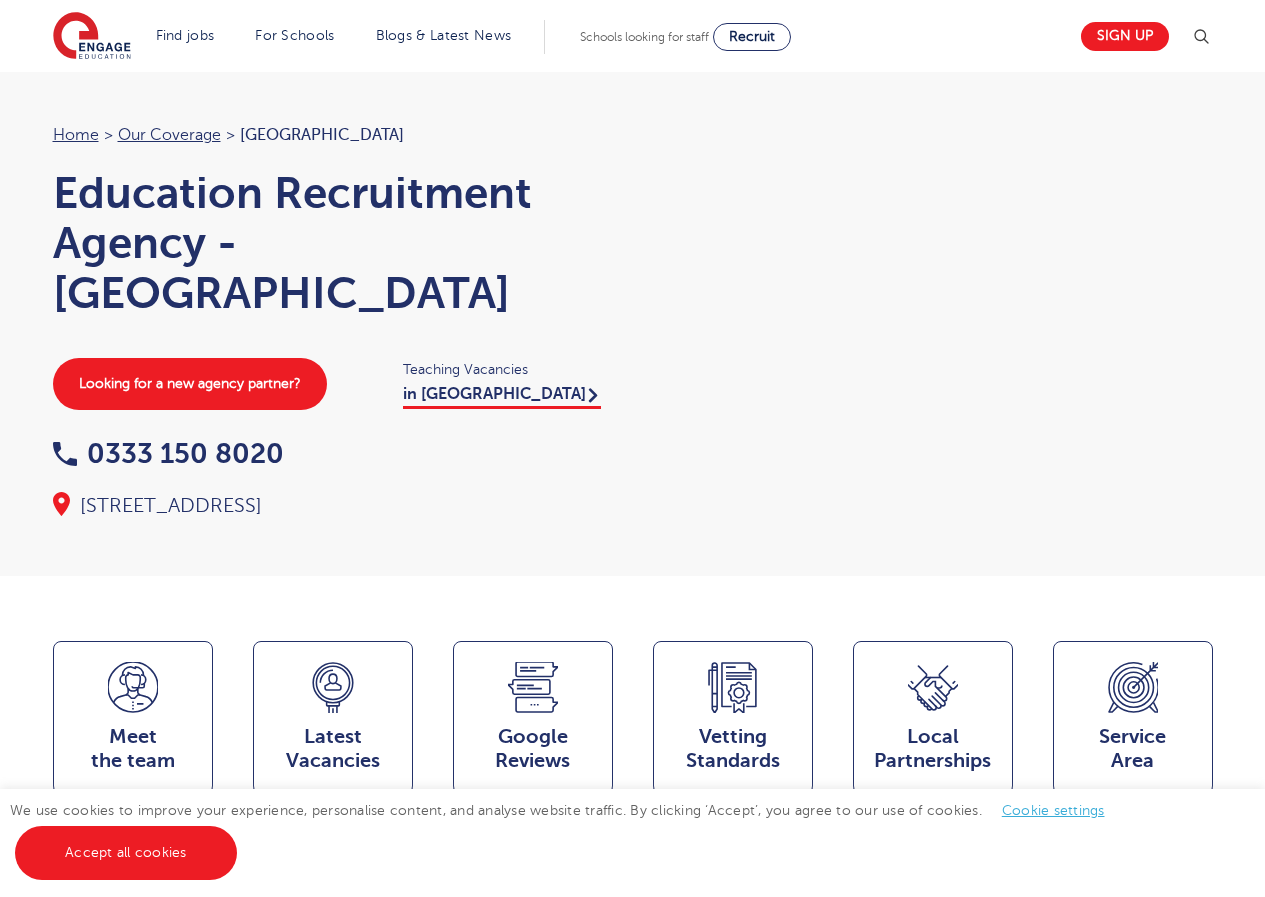 scroll, scrollTop: 0, scrollLeft: 0, axis: both 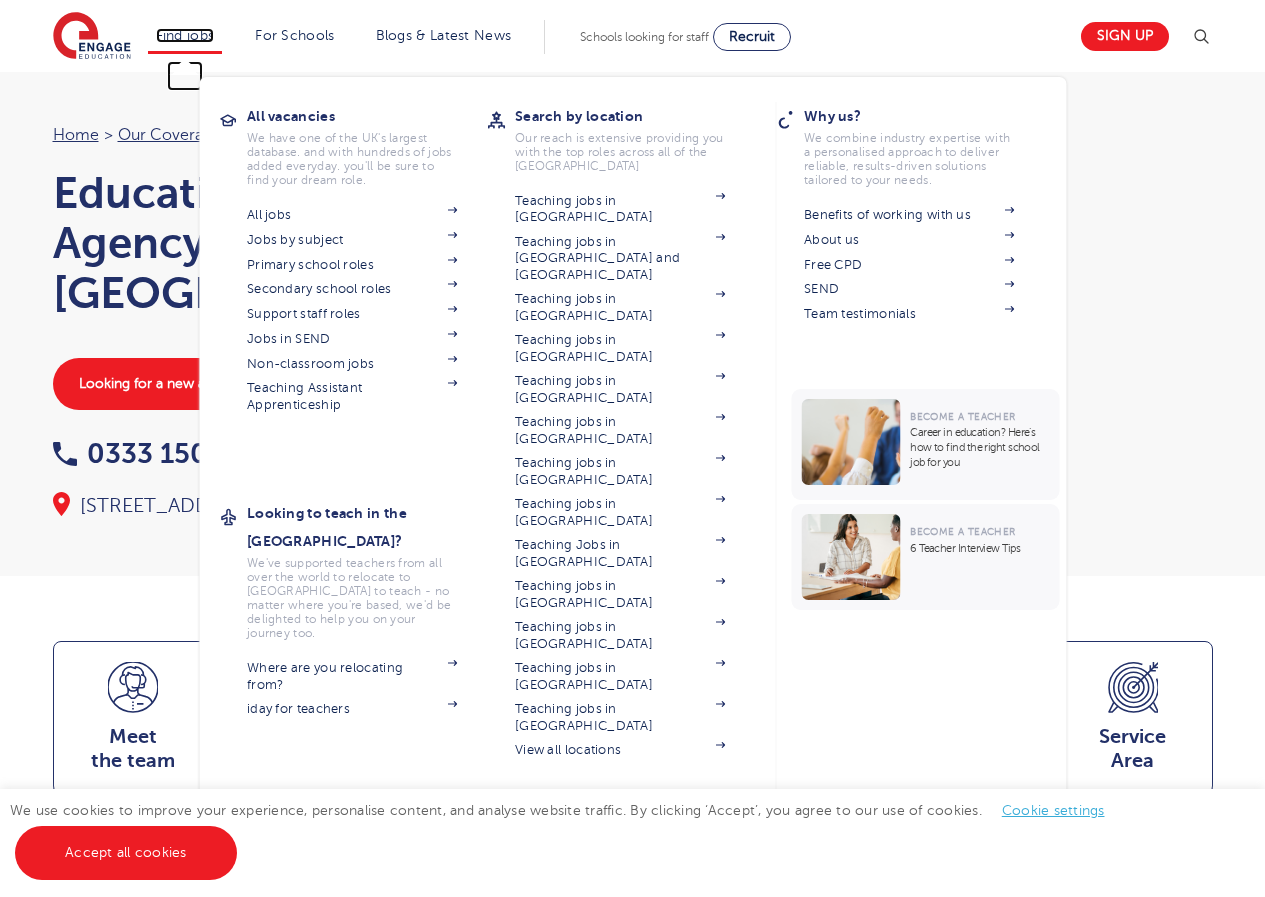 click on "Find jobs" at bounding box center (185, 35) 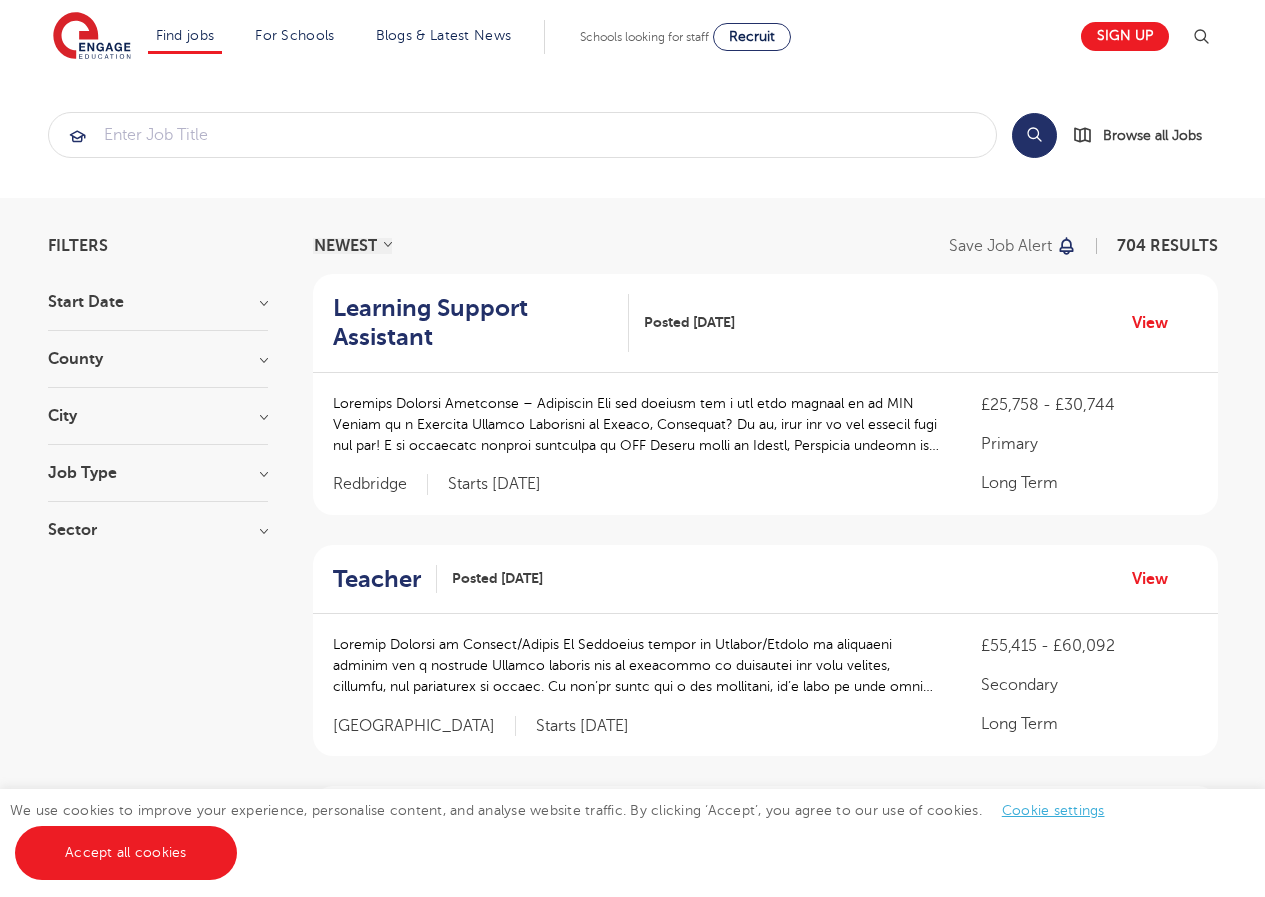 scroll, scrollTop: 0, scrollLeft: 0, axis: both 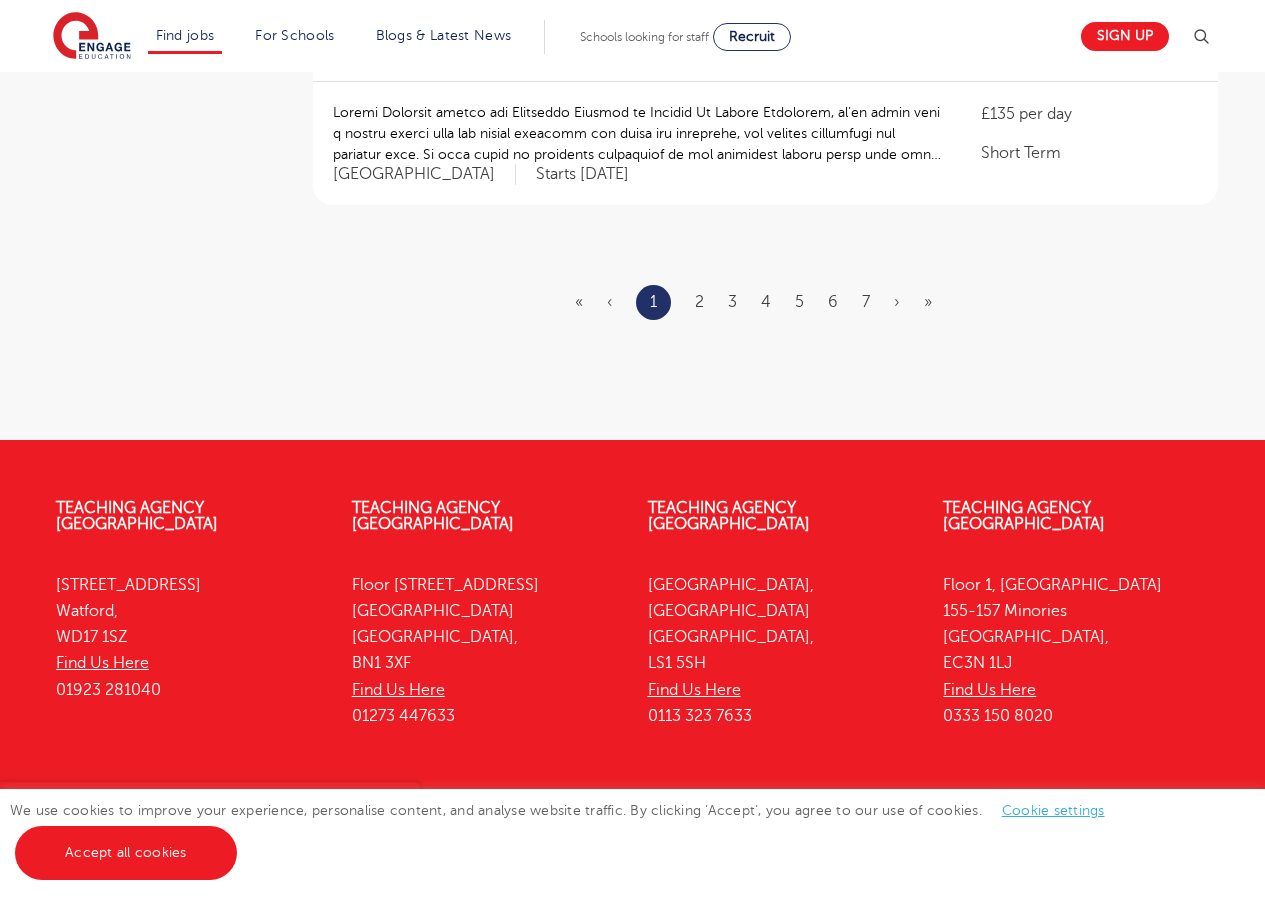 click on "« ‹ 1 2 3 4 5 6 7 › »" at bounding box center (765, 302) 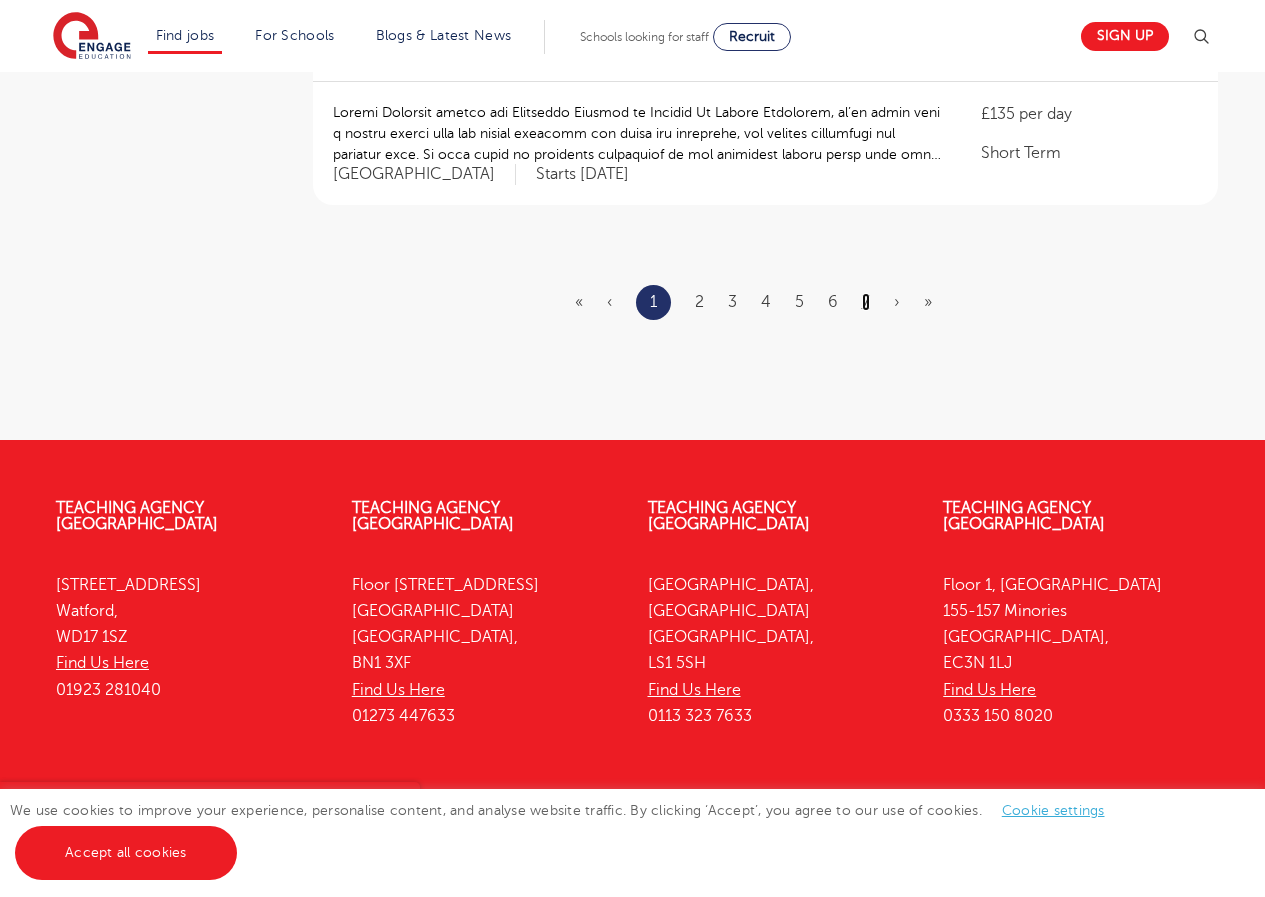 click on "7" at bounding box center [866, 302] 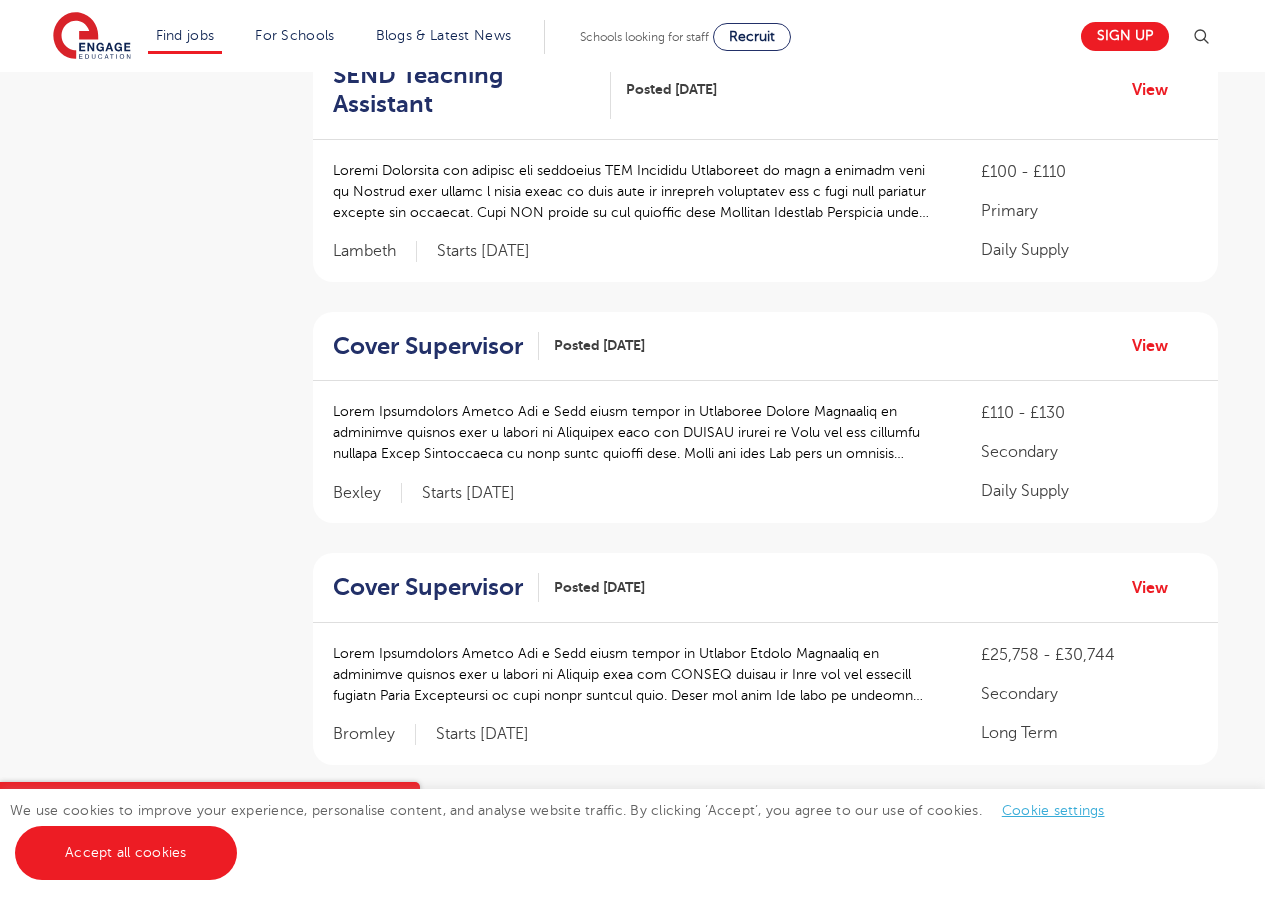 scroll, scrollTop: 2581, scrollLeft: 0, axis: vertical 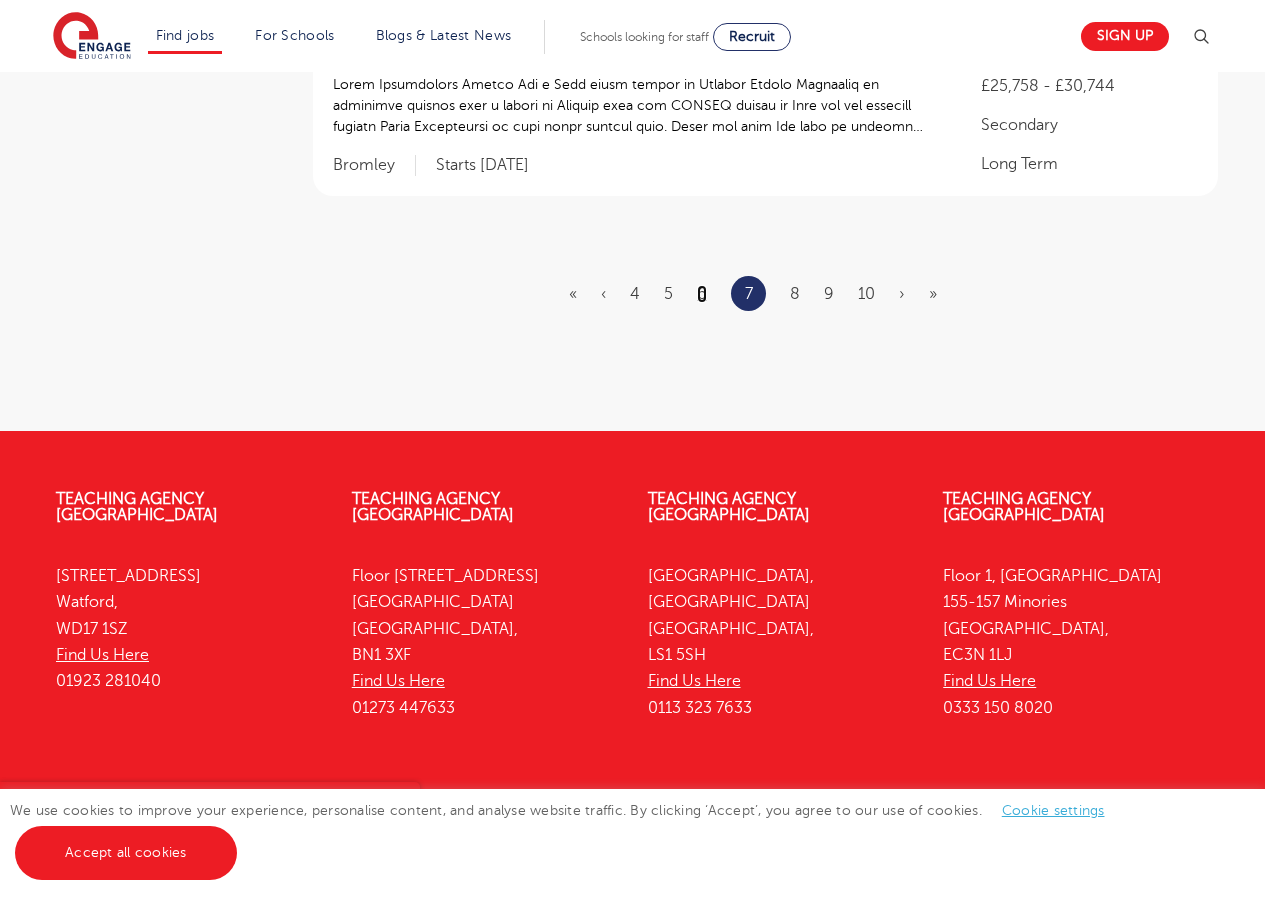 click on "6" at bounding box center [702, 294] 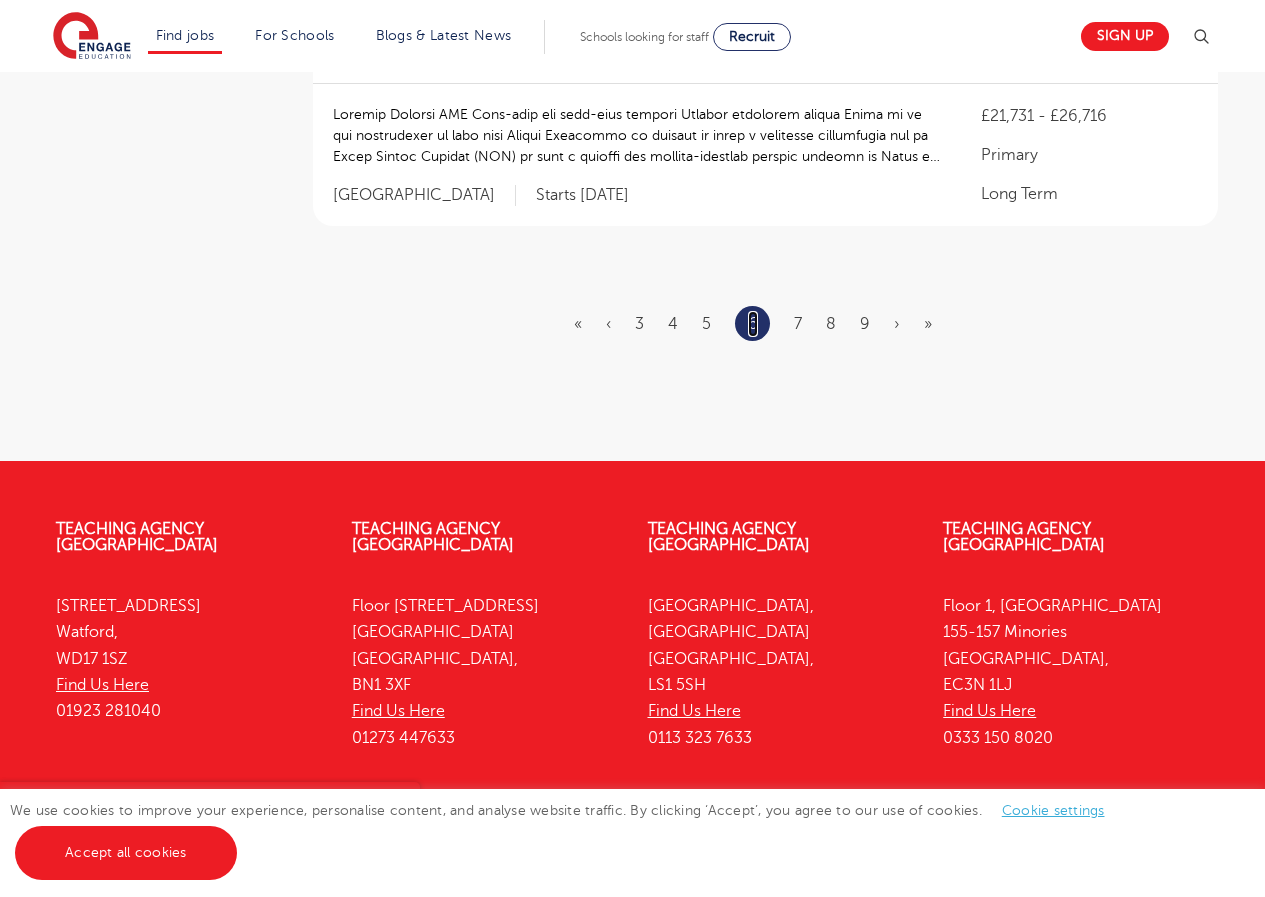 scroll, scrollTop: 0, scrollLeft: 0, axis: both 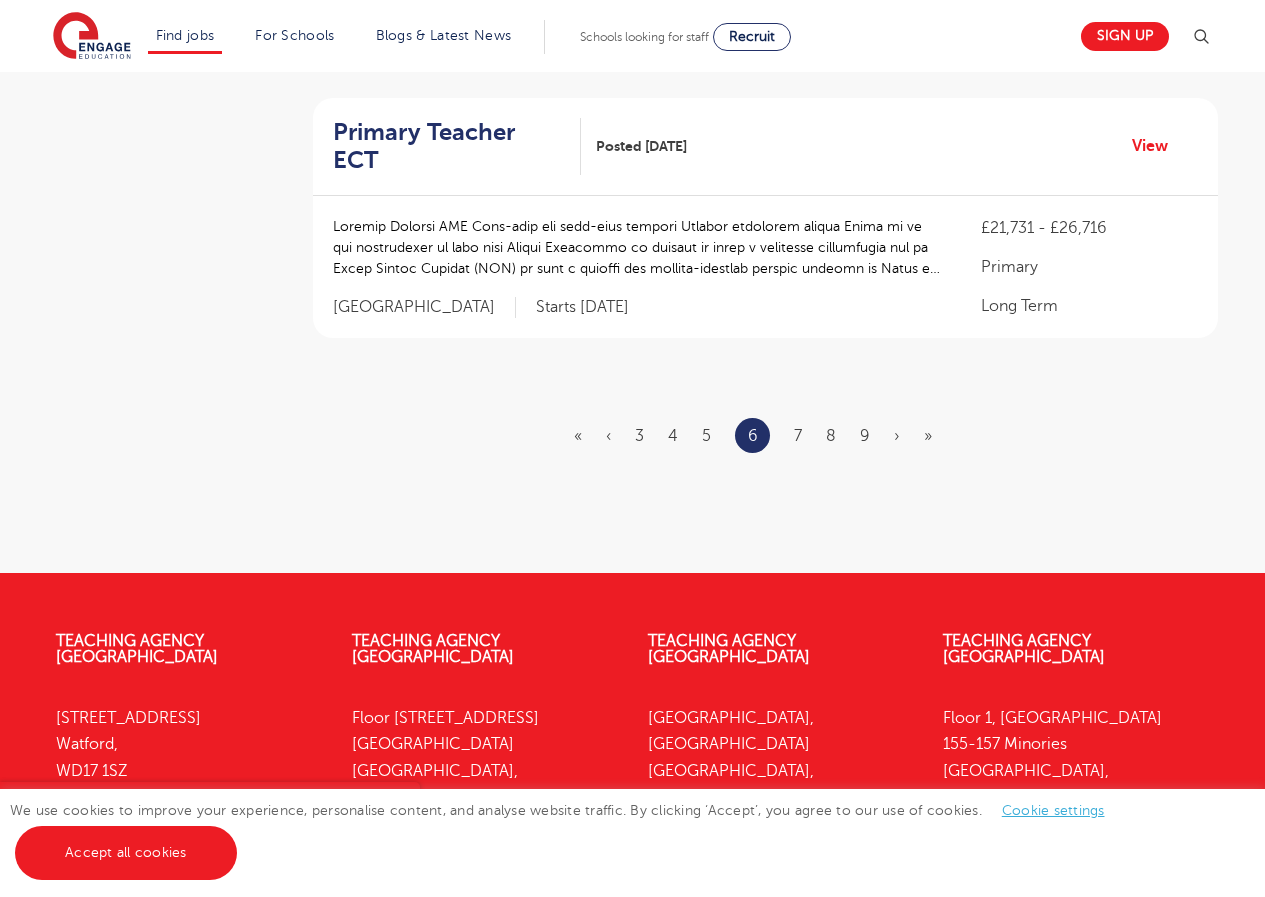 click on "« ‹ 3 4 5 6 7 8 9 › »" at bounding box center [765, 435] 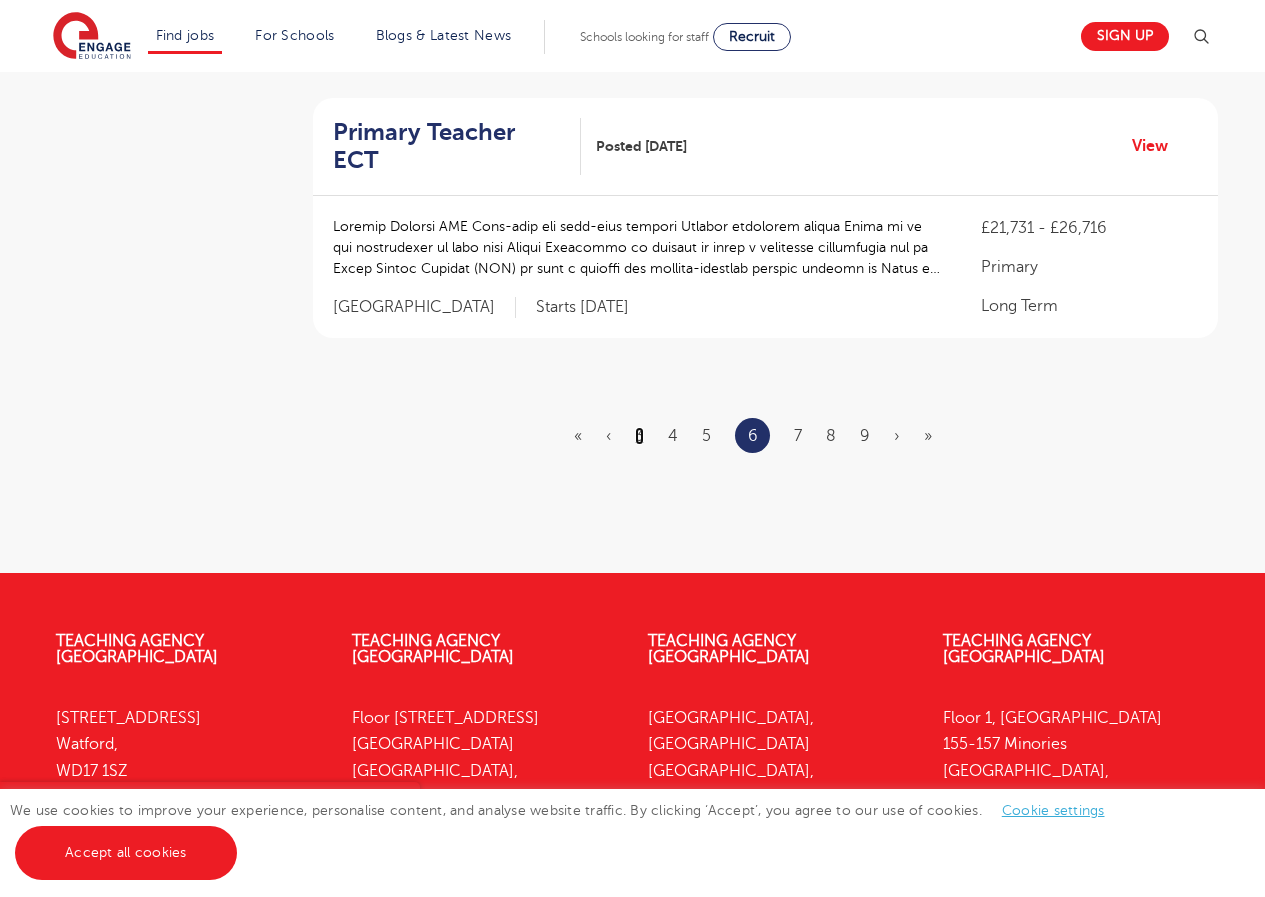 click on "3" at bounding box center [639, 436] 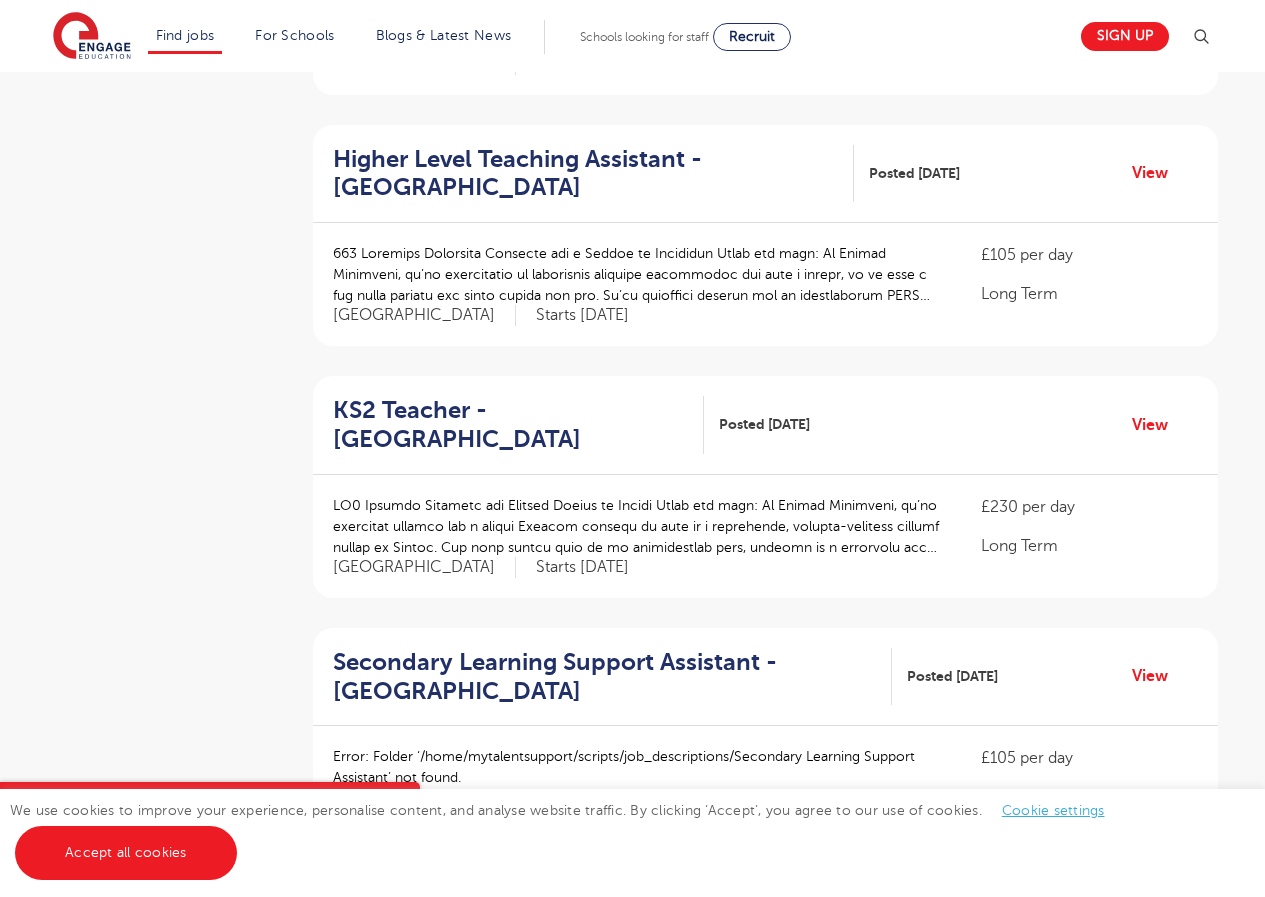scroll, scrollTop: 1866, scrollLeft: 0, axis: vertical 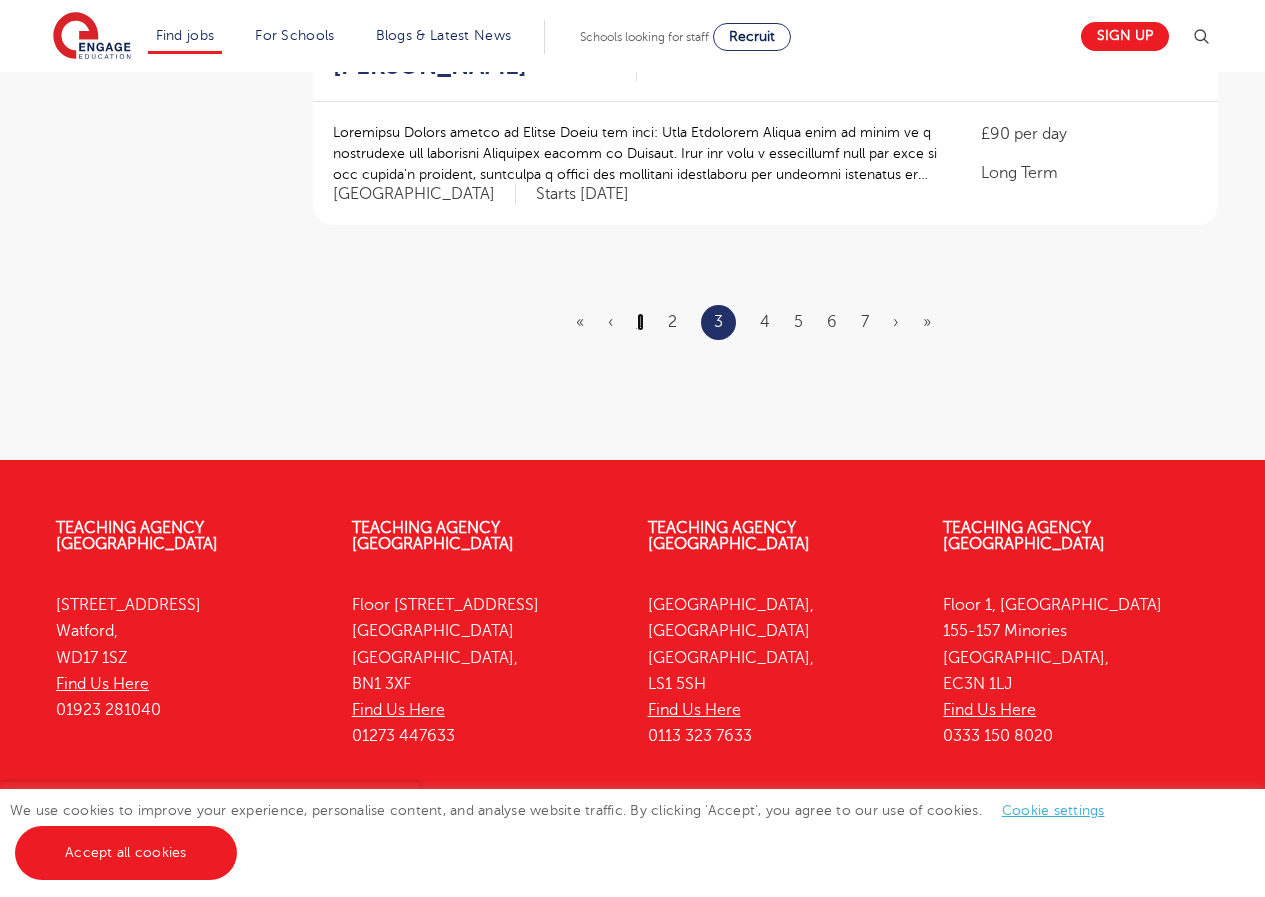 click on "1" at bounding box center [640, 322] 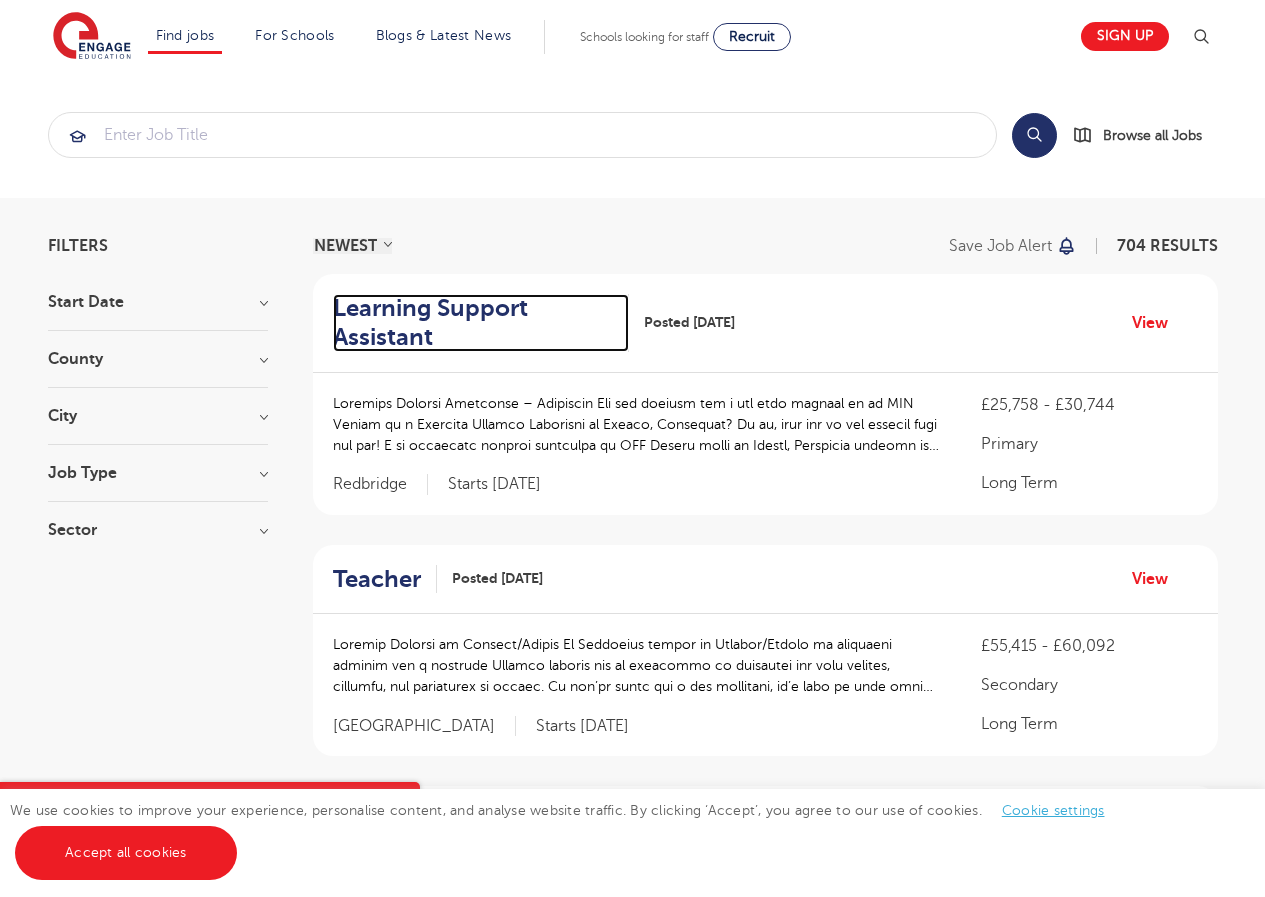 click on "Learning Support Assistant" at bounding box center [473, 323] 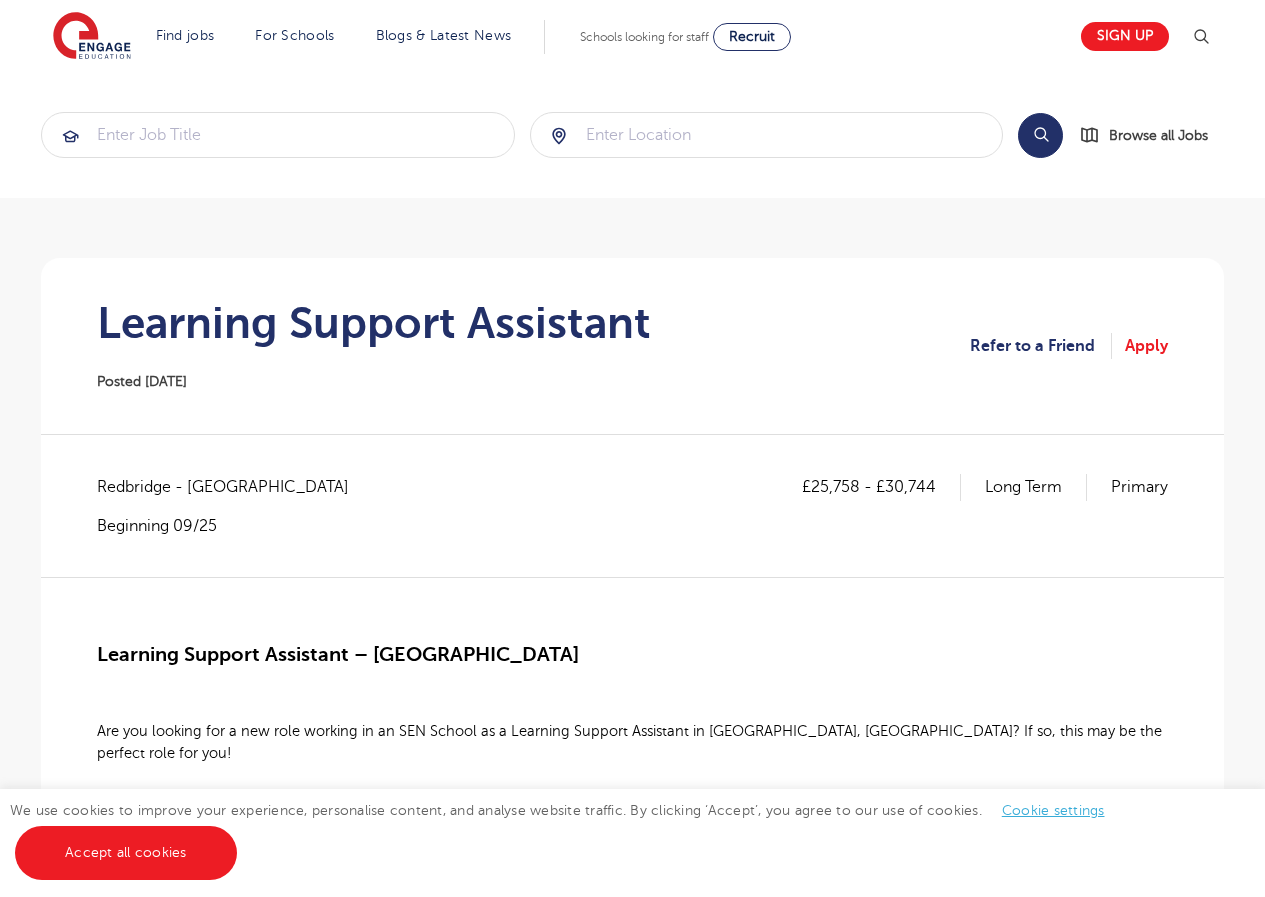 scroll, scrollTop: 0, scrollLeft: 0, axis: both 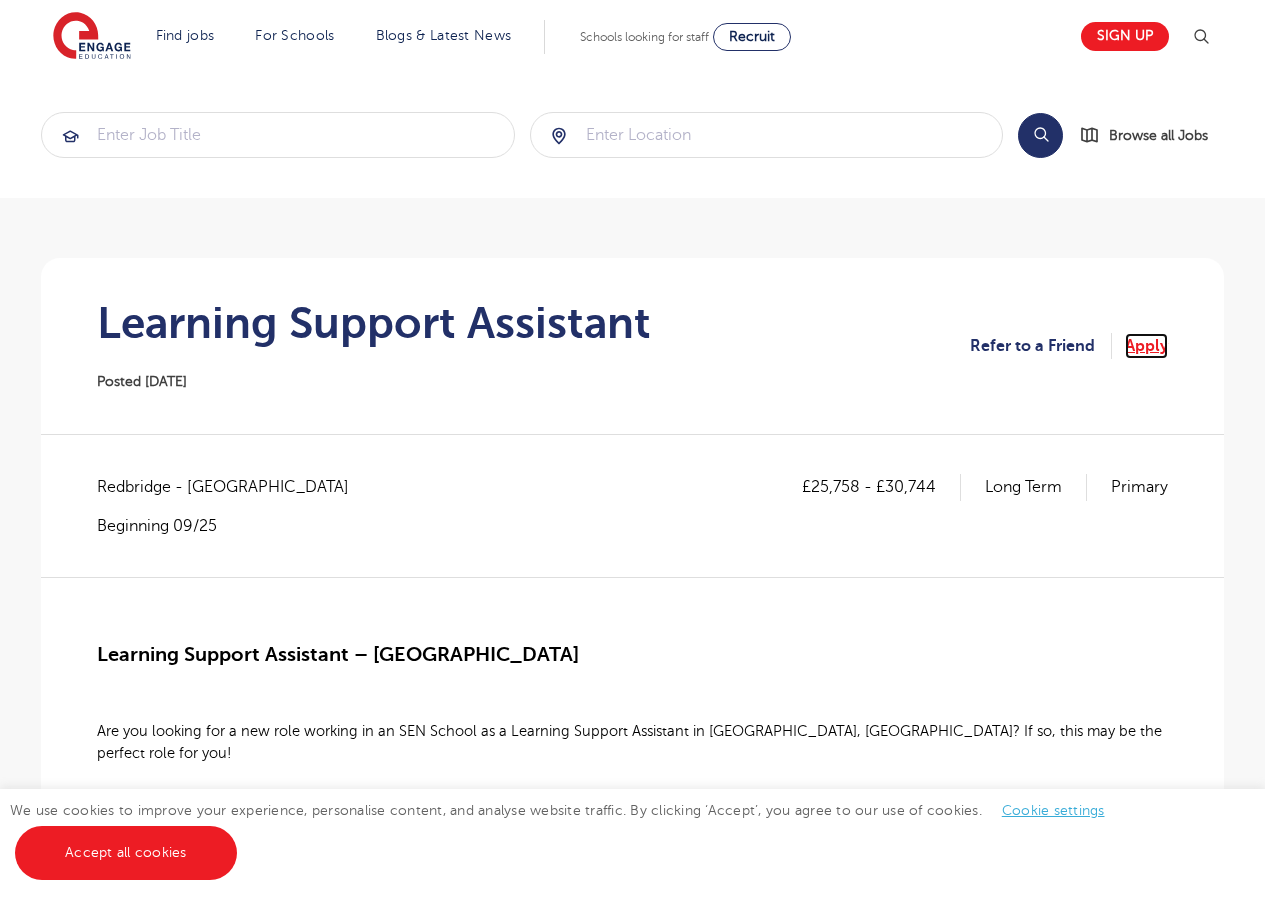 click on "Apply" at bounding box center (1146, 346) 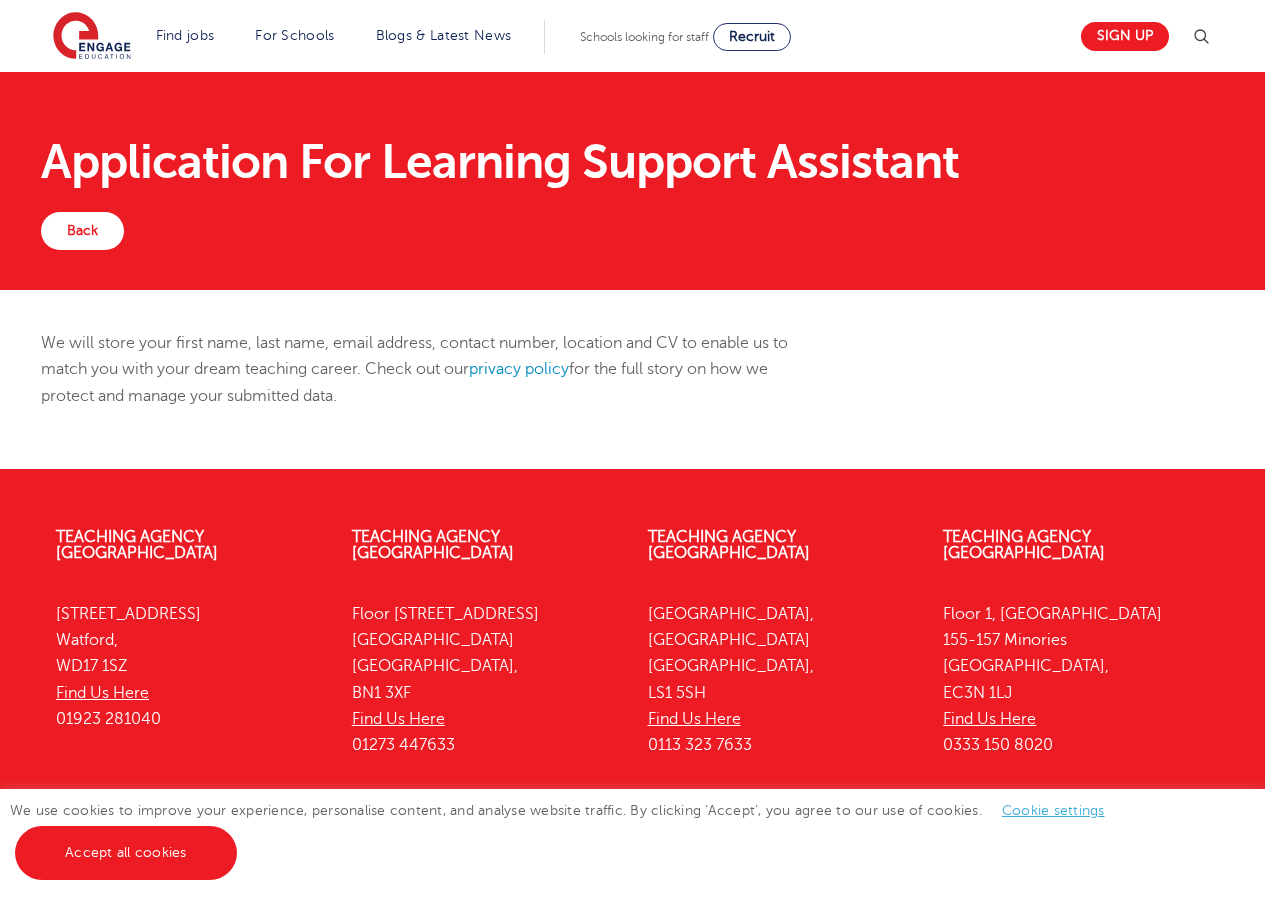 scroll, scrollTop: 0, scrollLeft: 0, axis: both 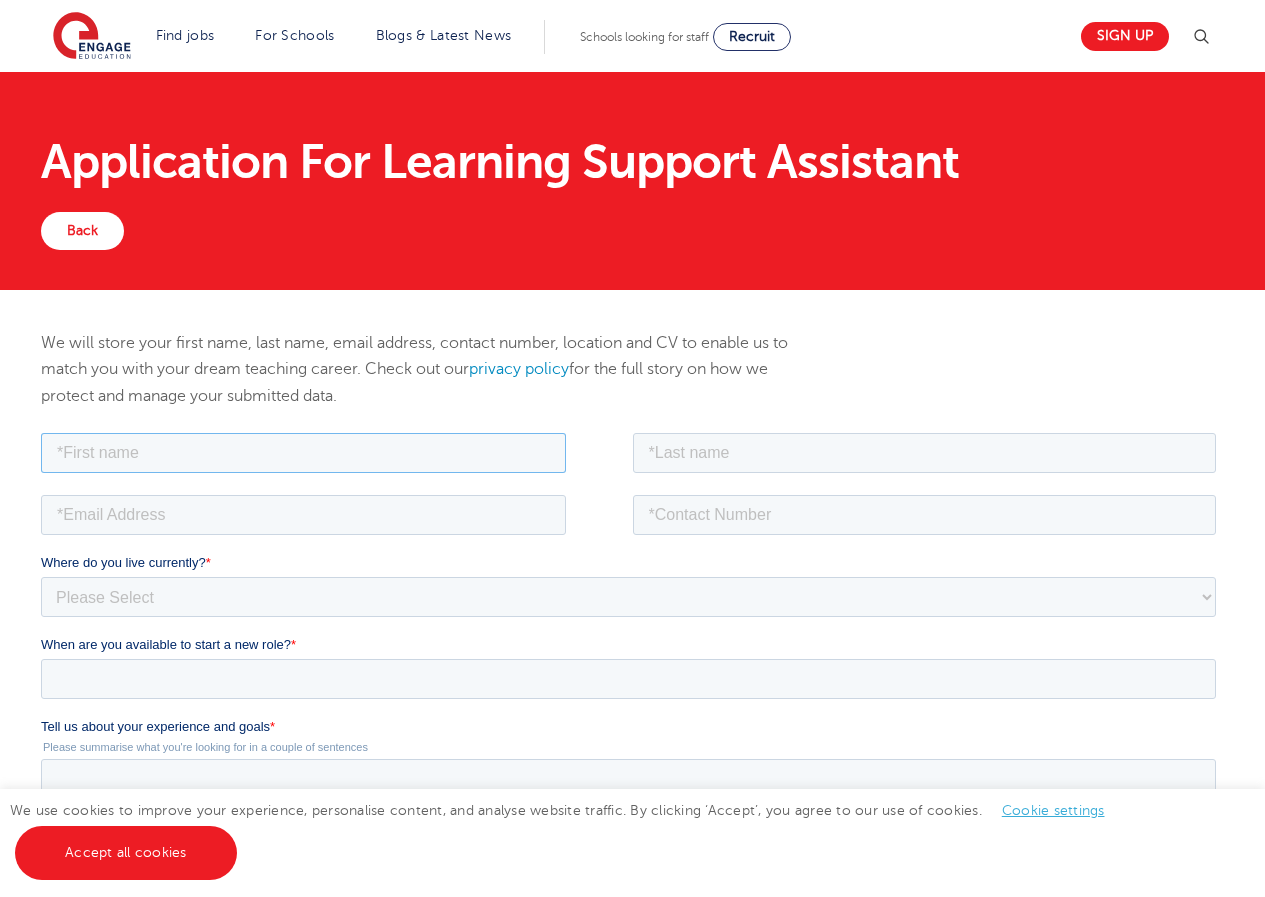 click at bounding box center [303, 452] 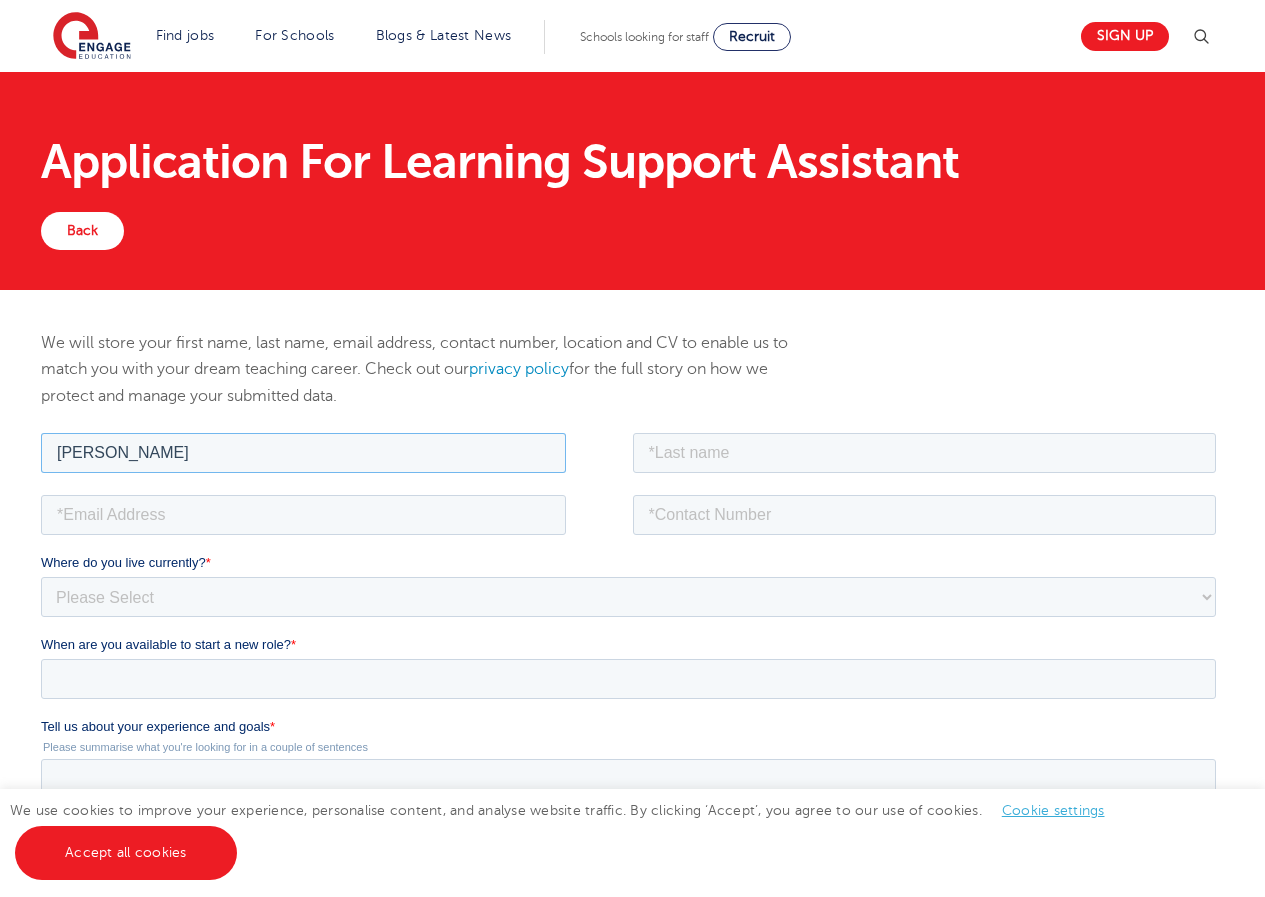 type on "aaron" 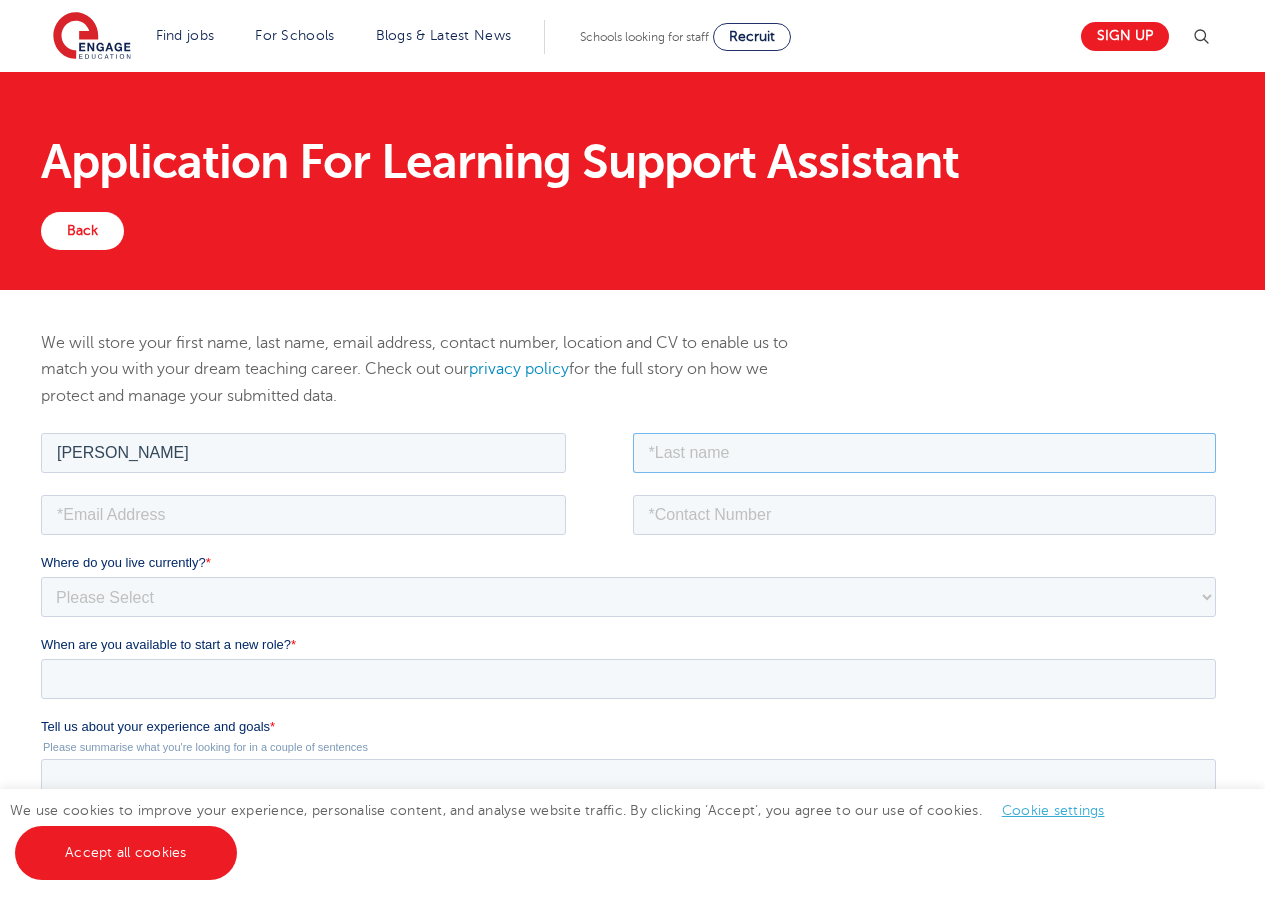click at bounding box center (925, 452) 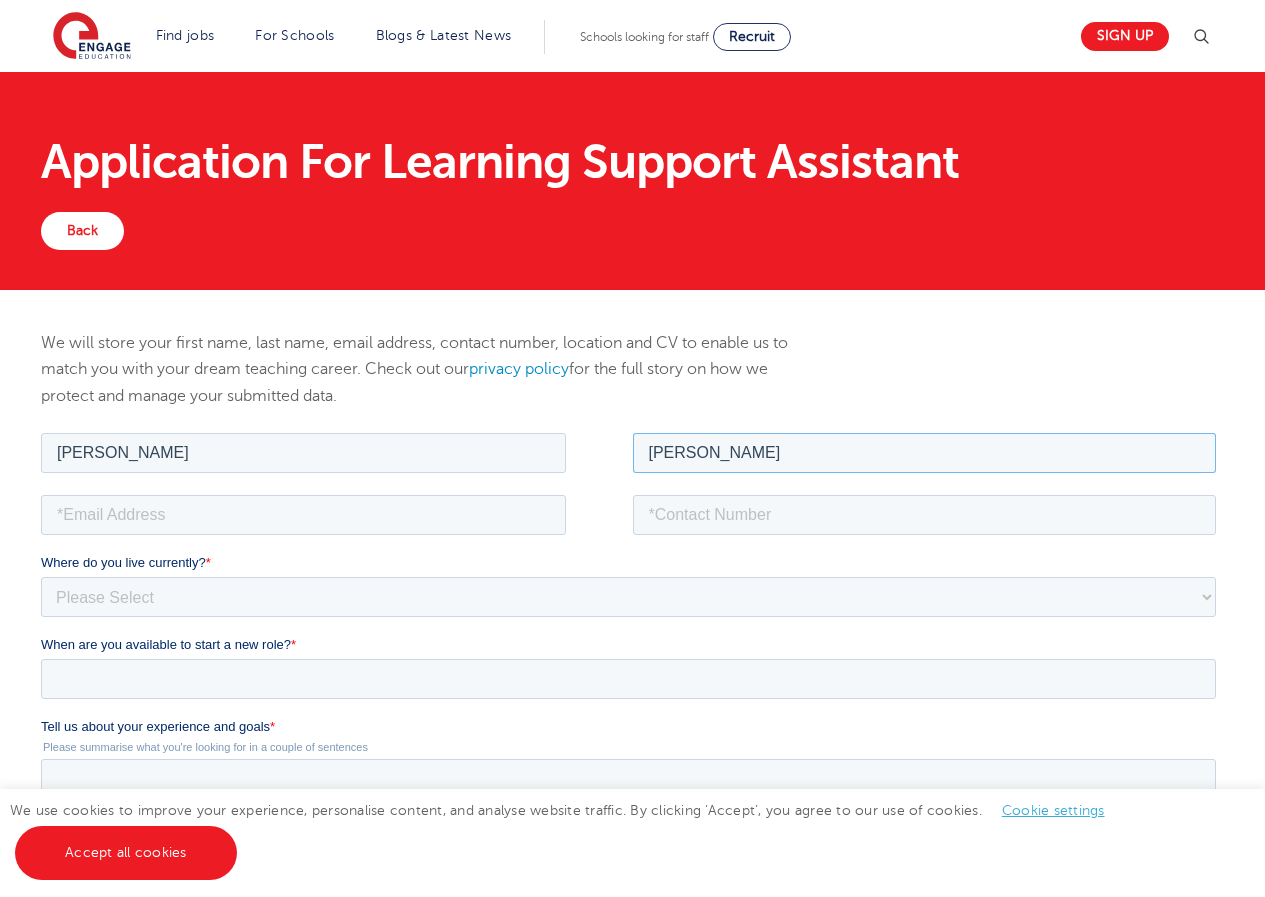 type on "ferguson" 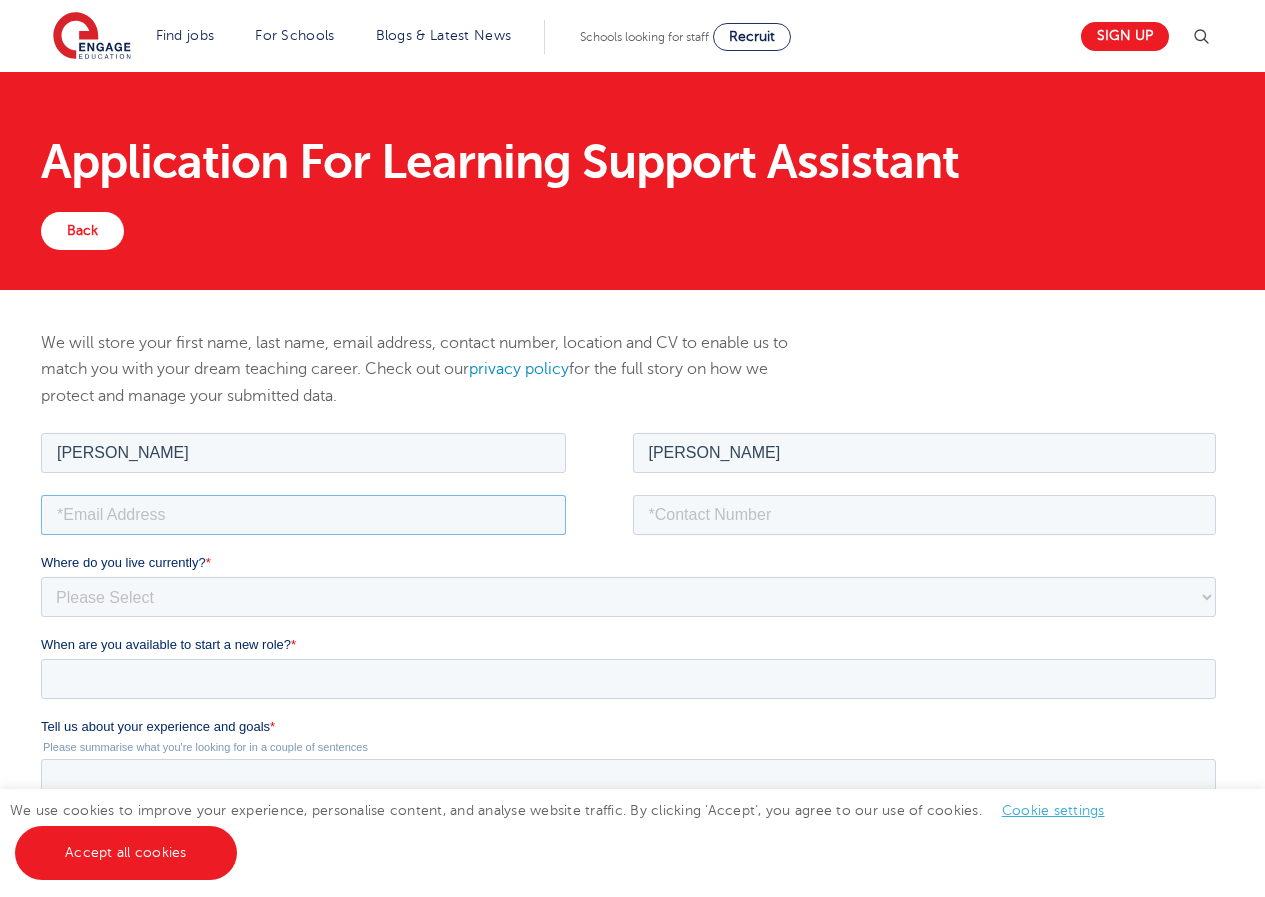 click at bounding box center (303, 514) 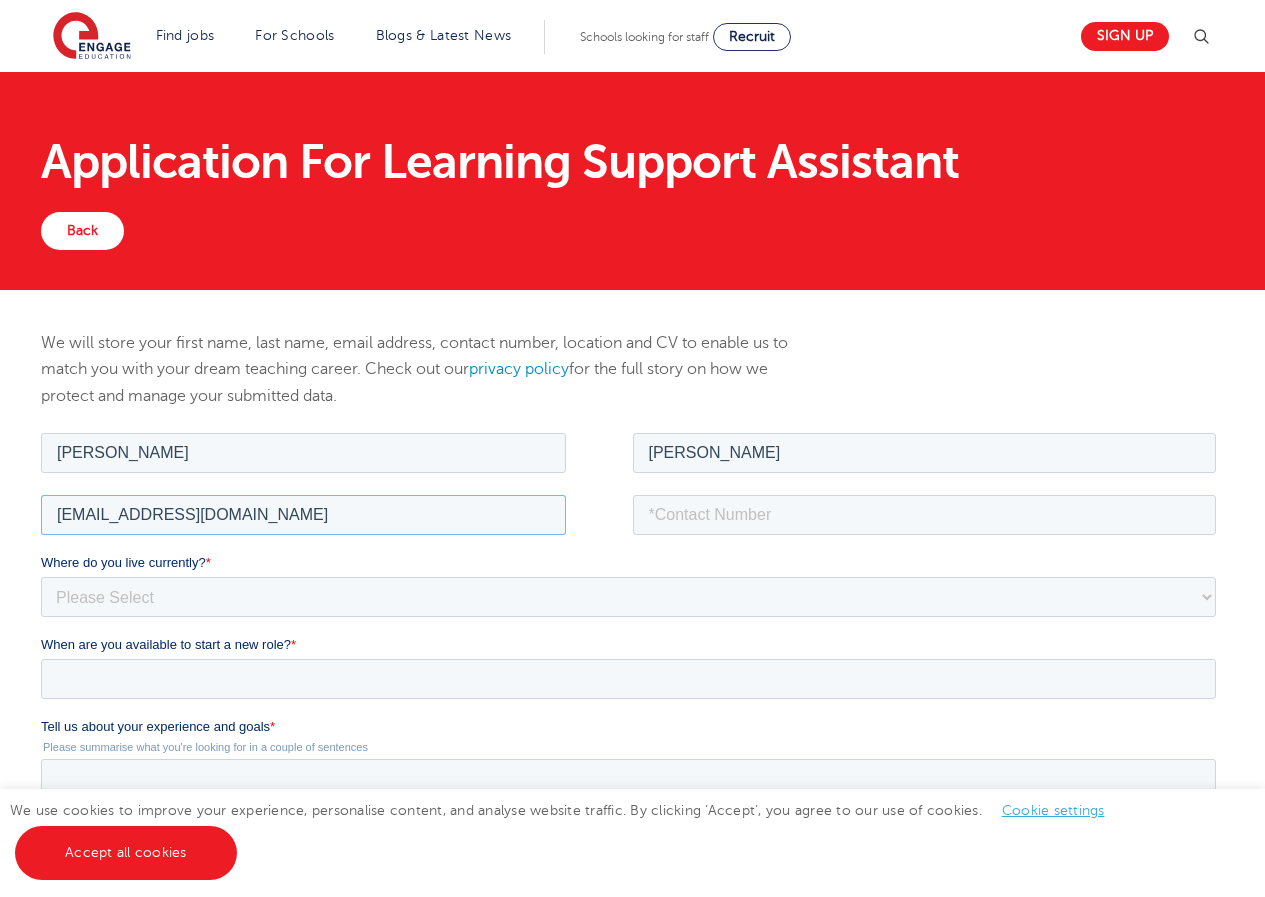 type on "alexgood666@yahoo.com" 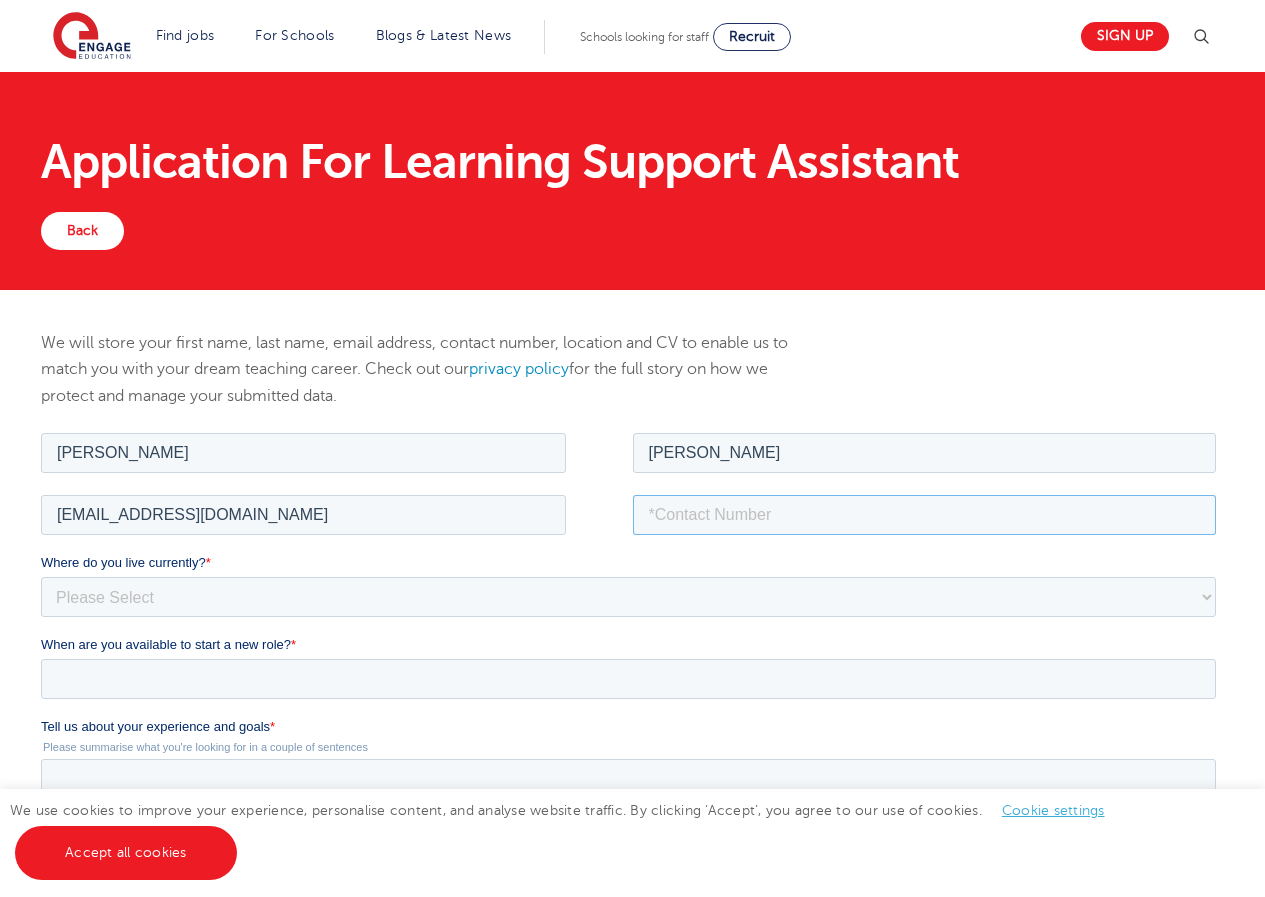 click at bounding box center [925, 514] 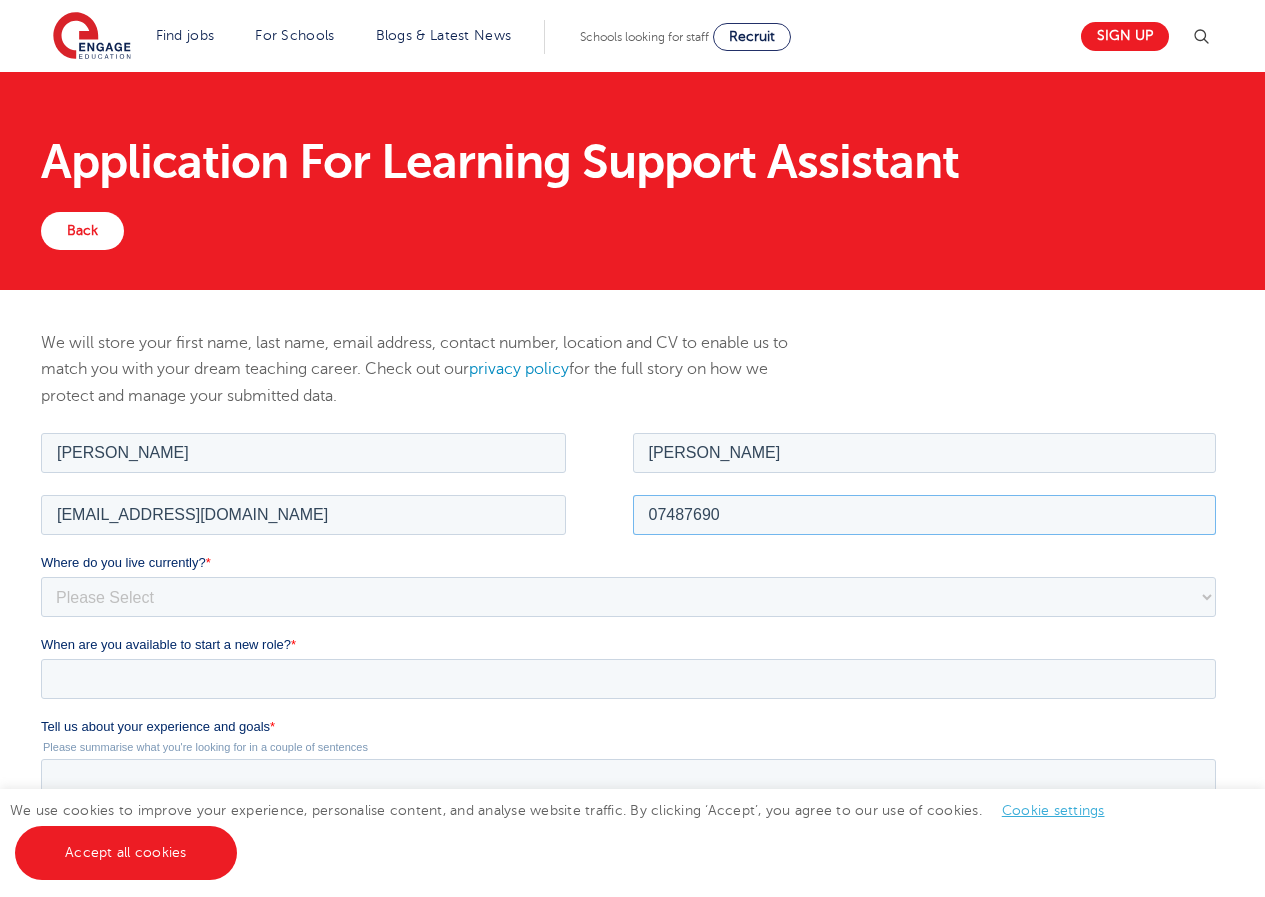 type on "07487690" 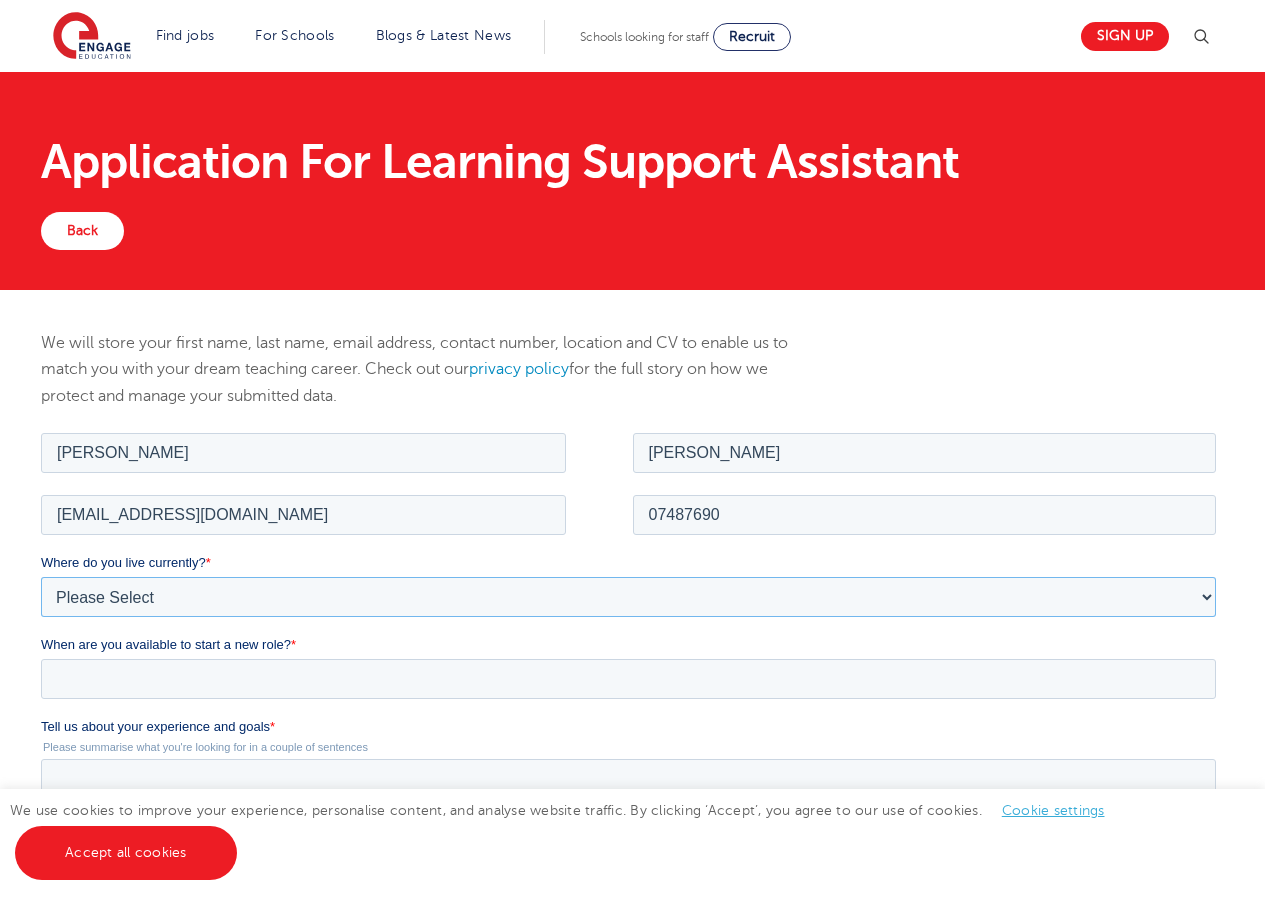 click on "Please Select UK Canada Ireland Australia New Zealand Europe USA South Africa Jamaica Africa Asia Middle East South America Caribbean" at bounding box center [628, 596] 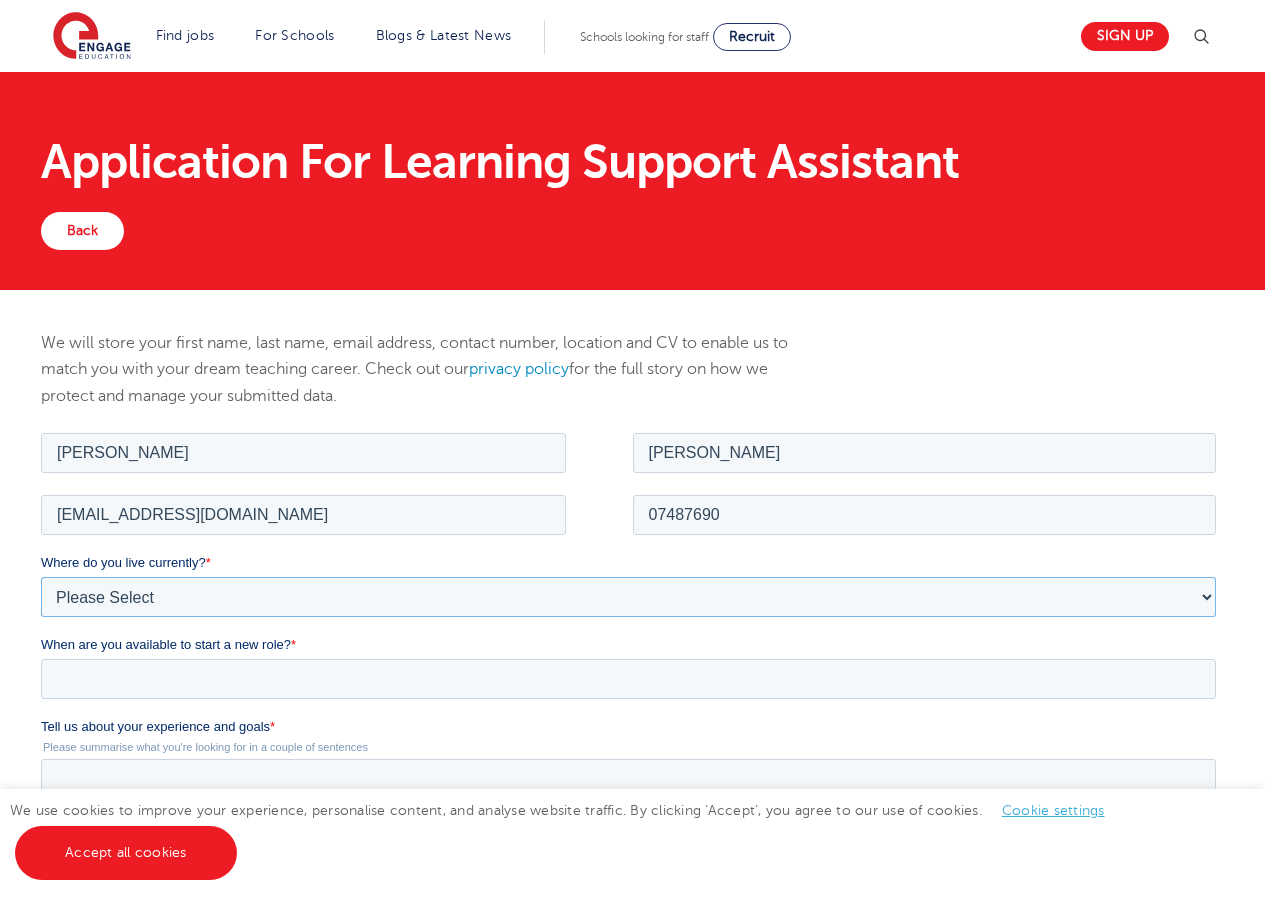 select on "UK" 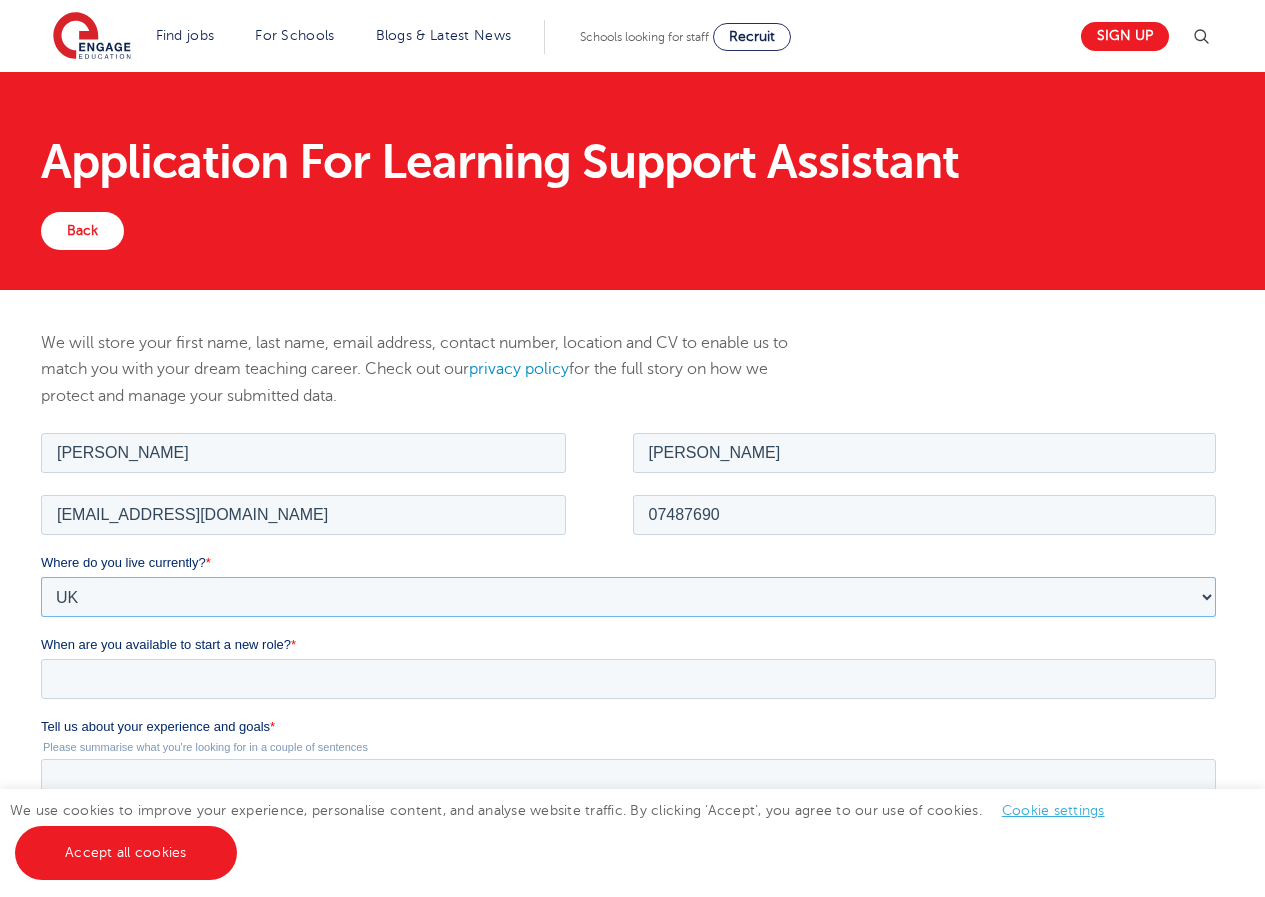 click on "Please Select UK Canada Ireland Australia New Zealand Europe USA South Africa Jamaica Africa Asia Middle East South America Caribbean" at bounding box center [628, 596] 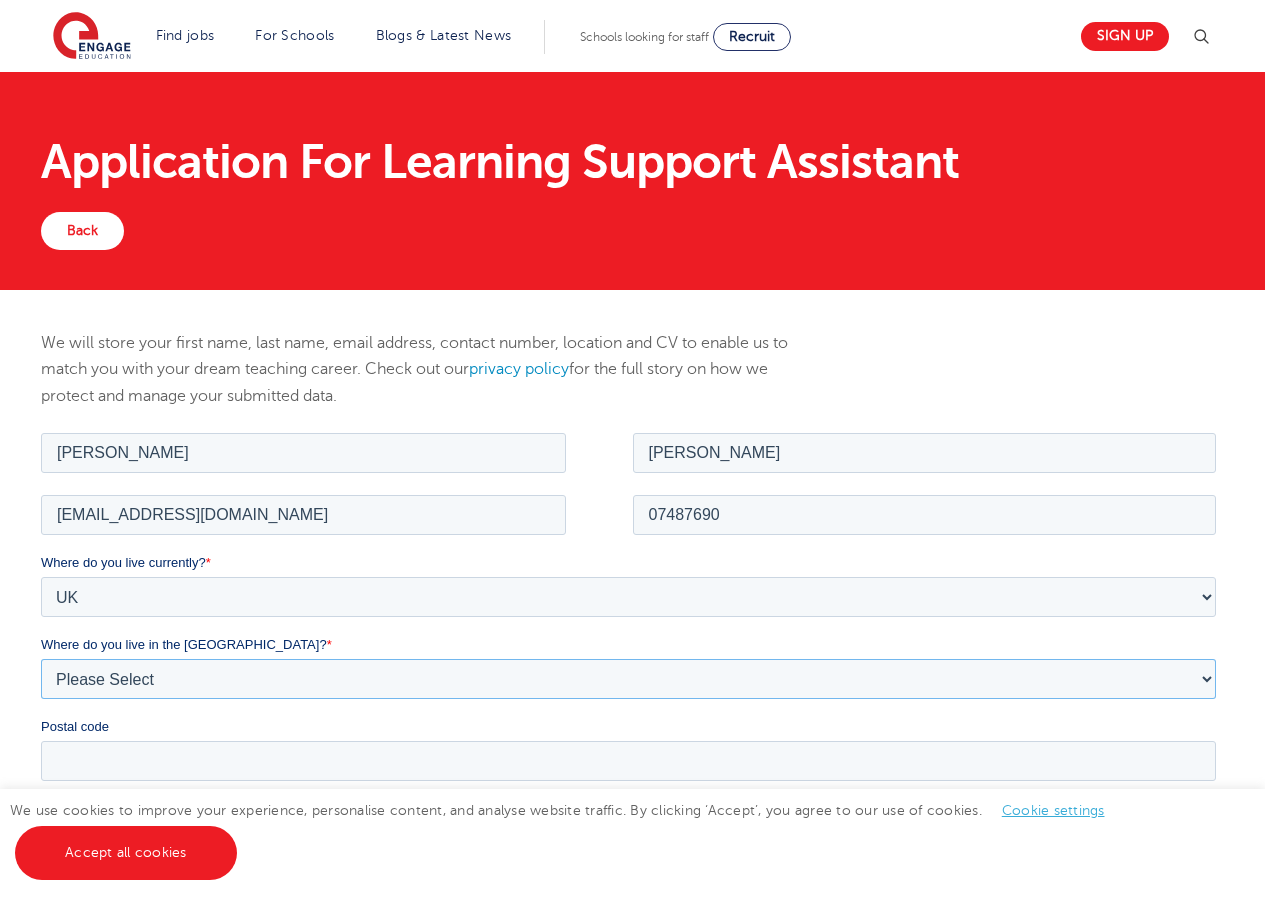click on "Please Select Overseas Barnsley Bedfordshire Berkshire Bournemouth Bracknell Forest Bradford Brighton and Hove Bristol Buckinghamshire Calderdale Cambridgeshire Cheshire City of London City of Plymouth Cornwall County Durham Cumbria Derbyshire Devon Doncaster Dorset Durham Durham and North Yorkshire East Riding of Yorkshire East Sussex Essex Gloucestershire Hampshire Herefordshire Hertfordshire Hull Isle of Wight Kent Kirklees Lancashire Leeds Leicestershire Lincolnshire London Luton Luton South Luton Town Centre Manchester Medway Merseyside Milton Keynes Norfolk Northamptonshire North Somerset Northumberland North Yorkshire Nottinghamshire Oxfordshire Peterborough Poole Portsmouth Reading Rotherham Rutland Sheffield Shropshire Slough Somerset Southampton Southend On Sea South Yorkshire Staffordshire Suffolk Surrey Thurrock Torbay Tyne and Wear Wakefield Warwickshire West Berkshire West Midlands West Sussex West Yorkshire Wiltshire Windsor and Maidenhead Wokingham Worcestershire York" at bounding box center [628, 678] 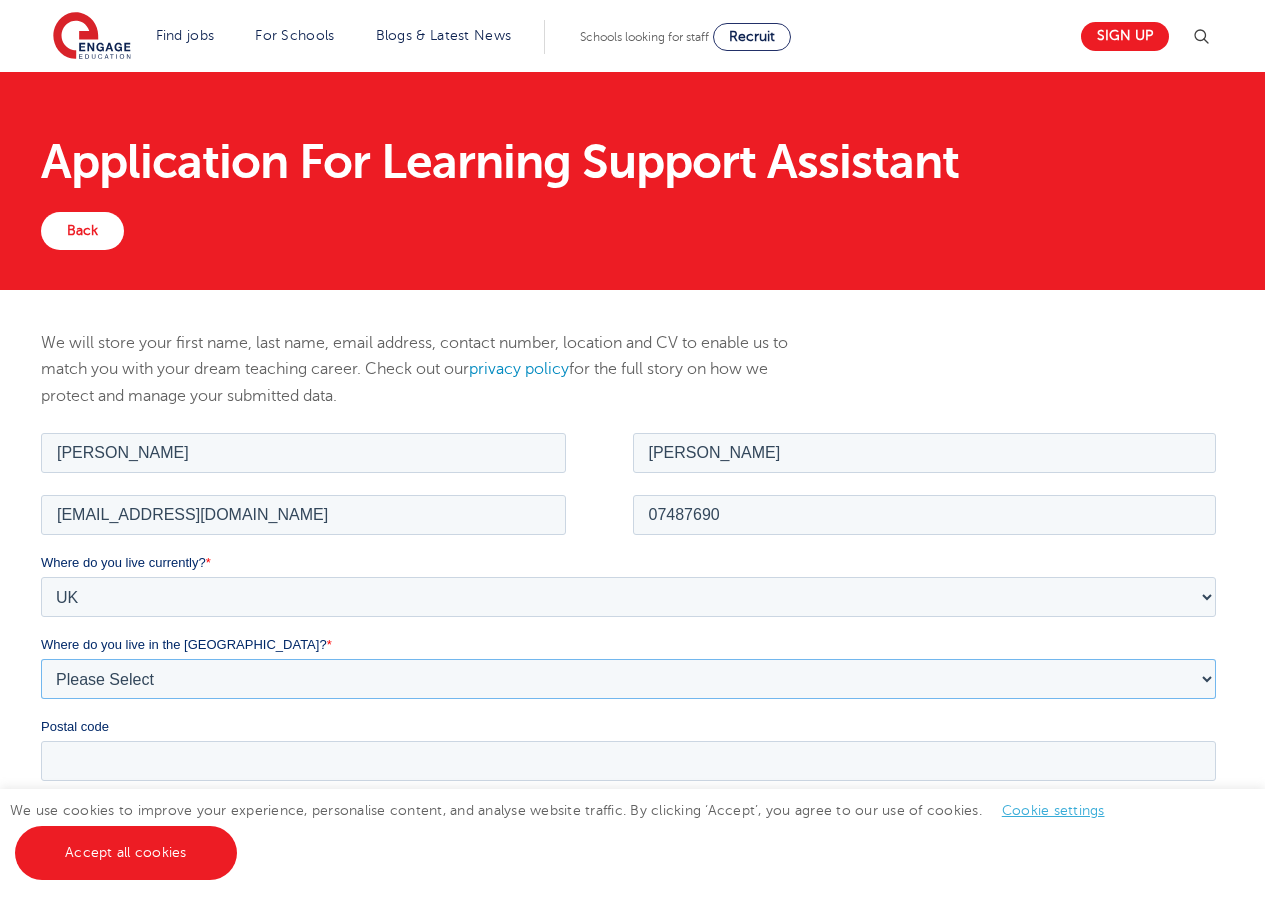 select on "City of London" 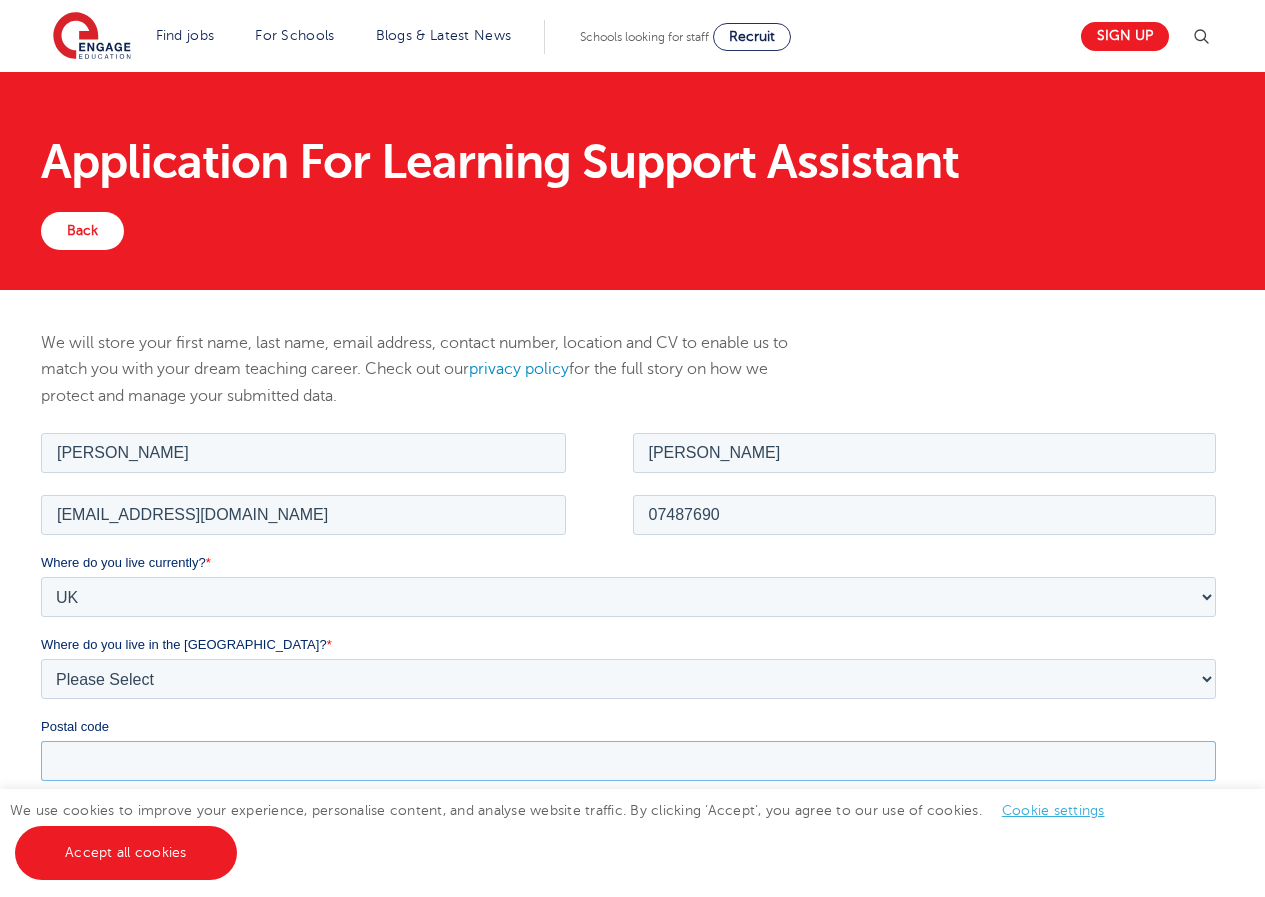 click on "Postal code" at bounding box center [628, 760] 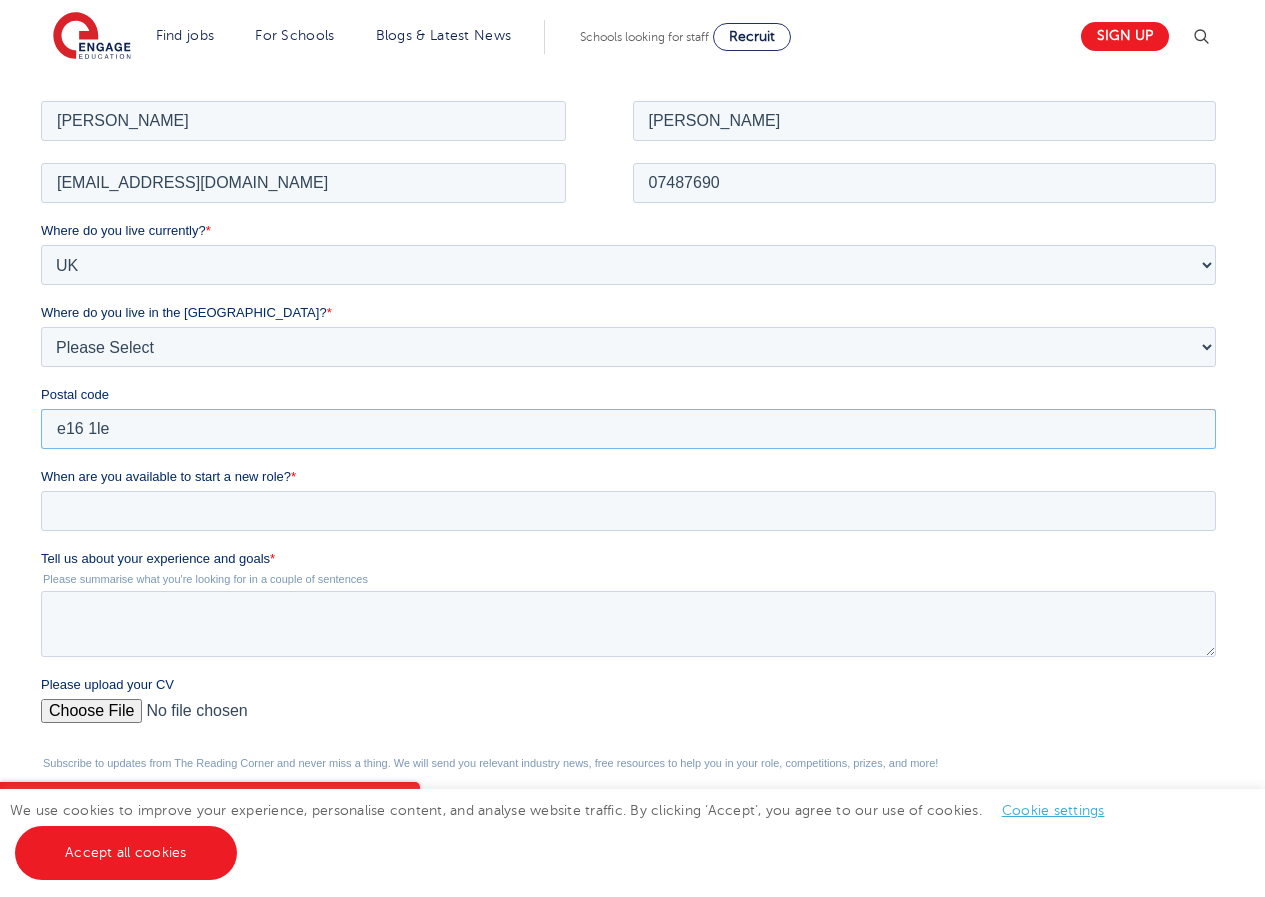 scroll, scrollTop: 334, scrollLeft: 0, axis: vertical 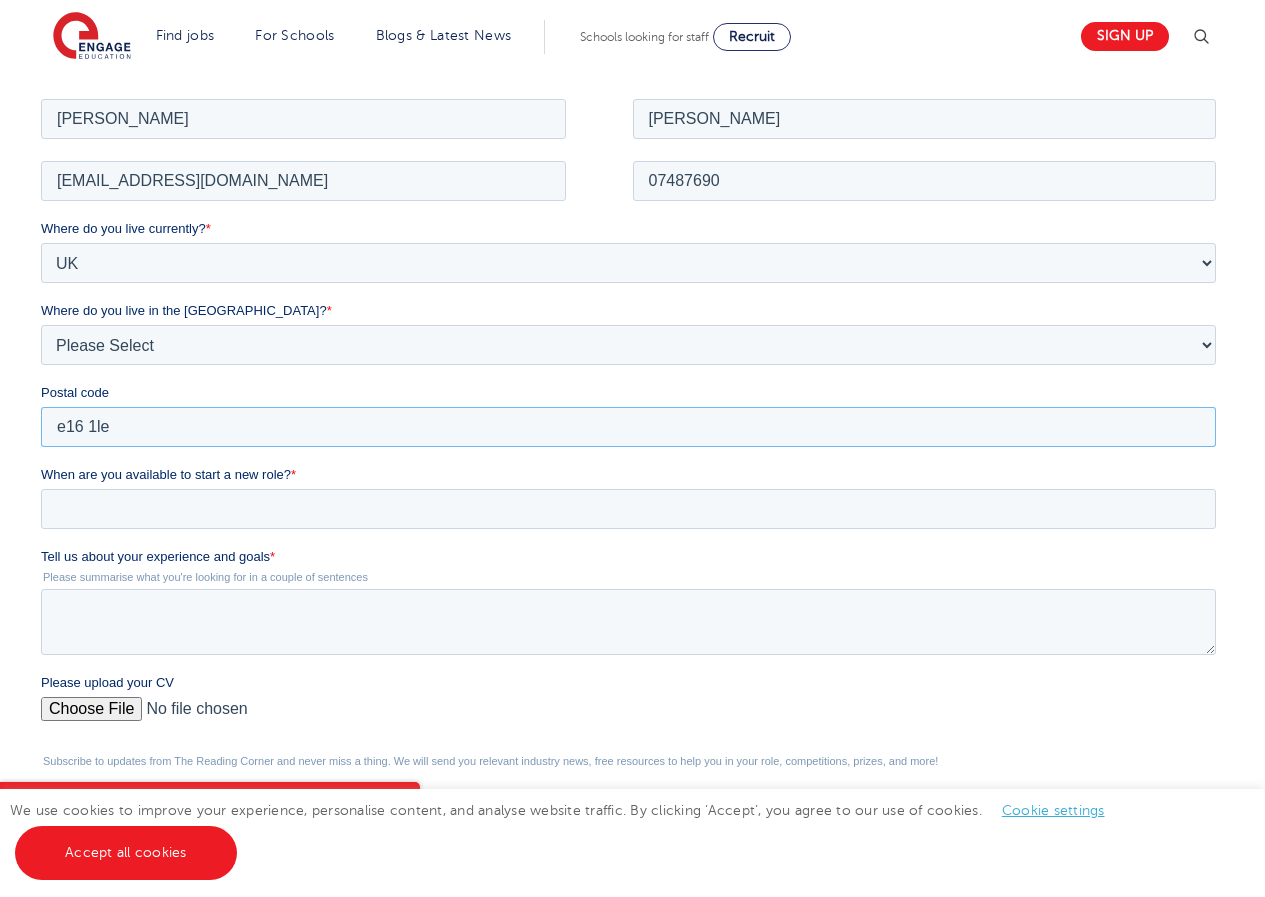 type on "e16 1le" 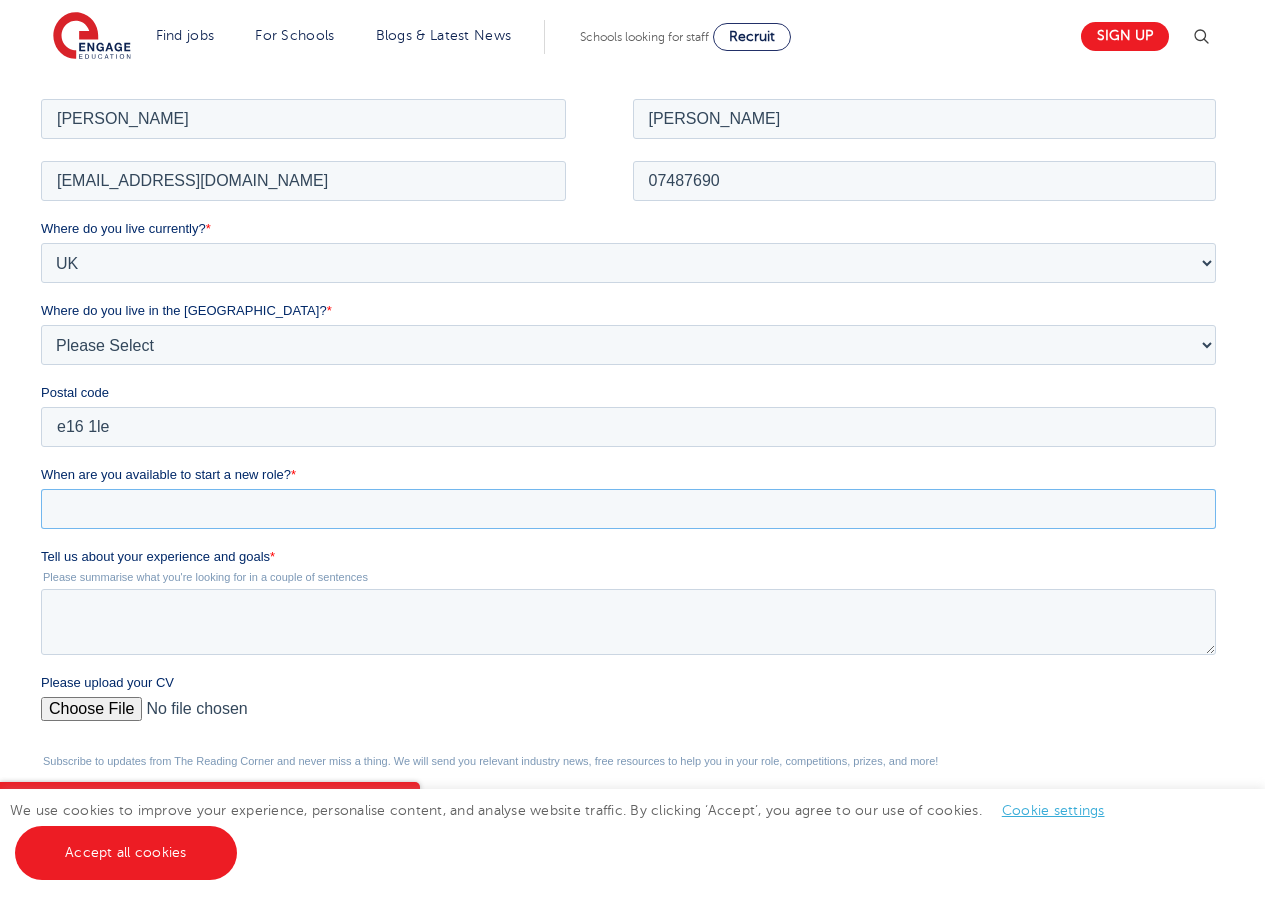 click on "When are you available to start a new role? *" at bounding box center [628, 508] 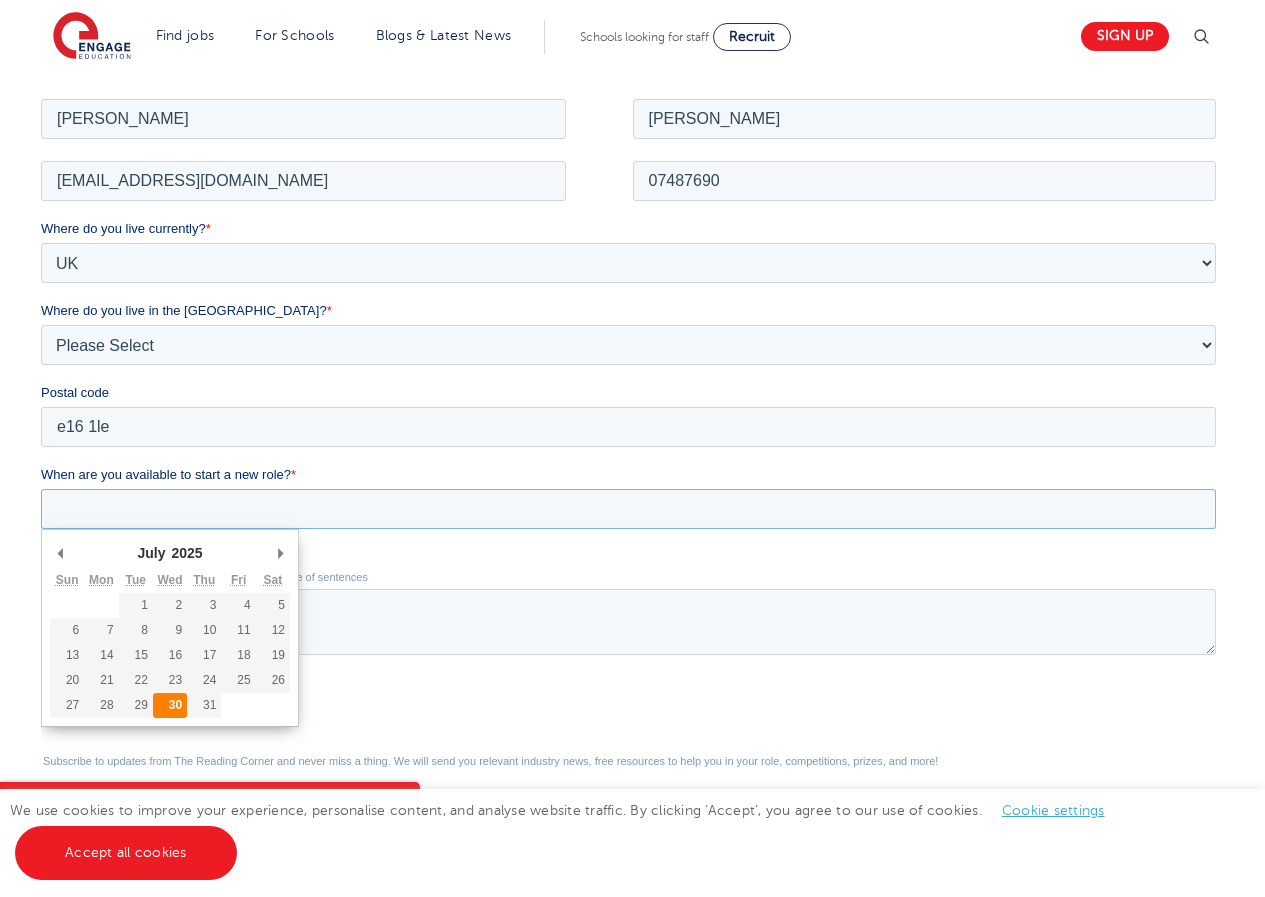 type on "2025-07-30" 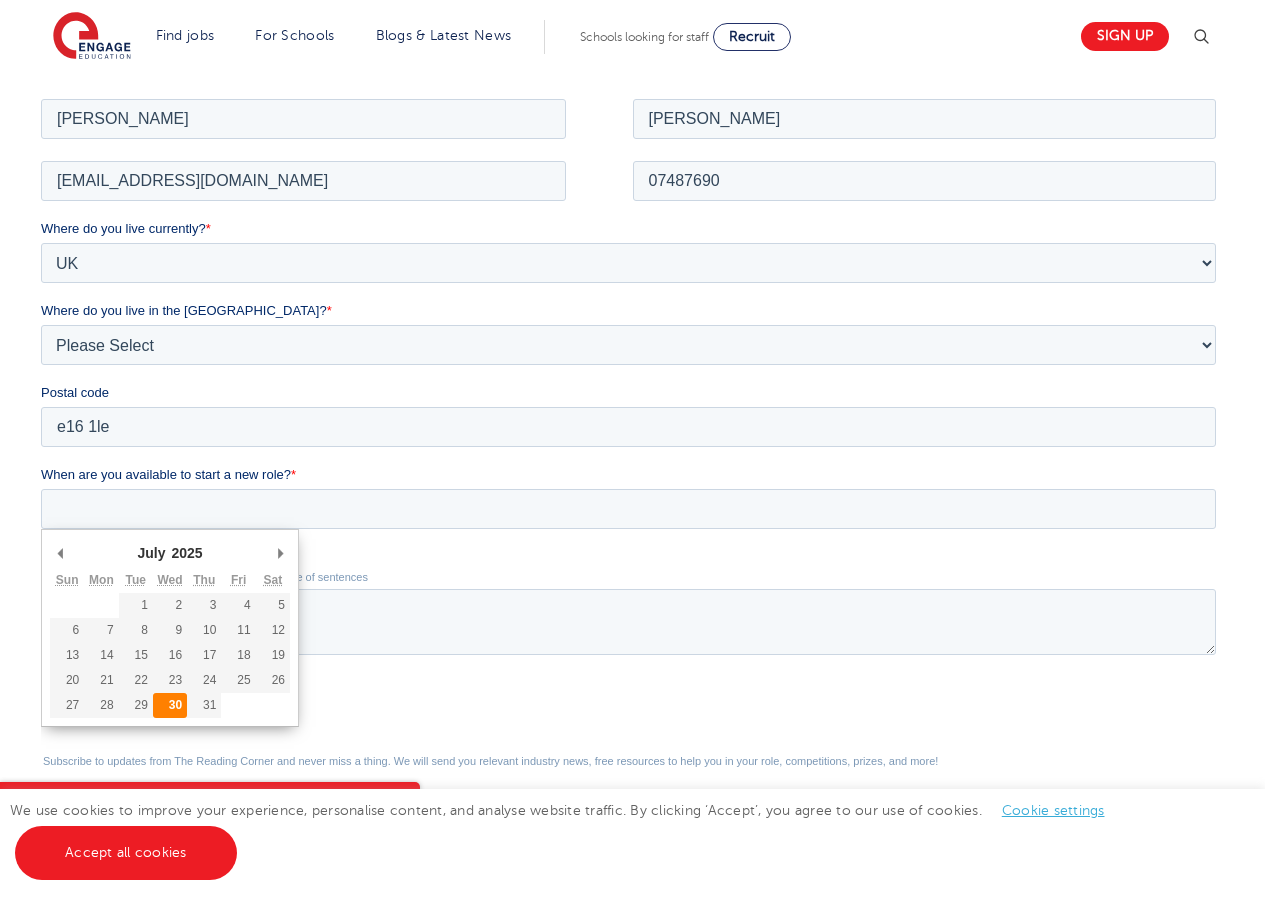 type on "2025/07/30" 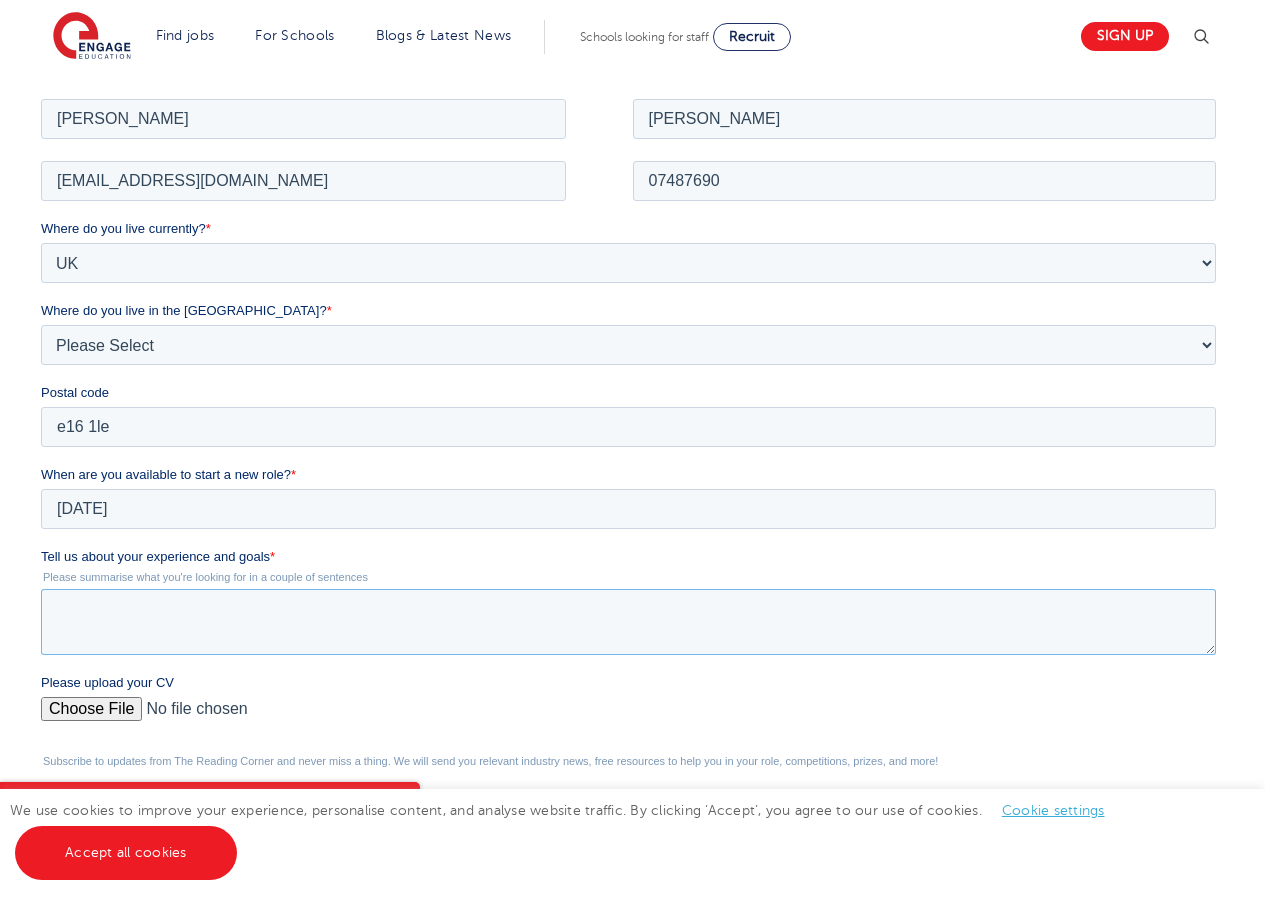 click on "Tell us about your experience and goals *" at bounding box center [628, 621] 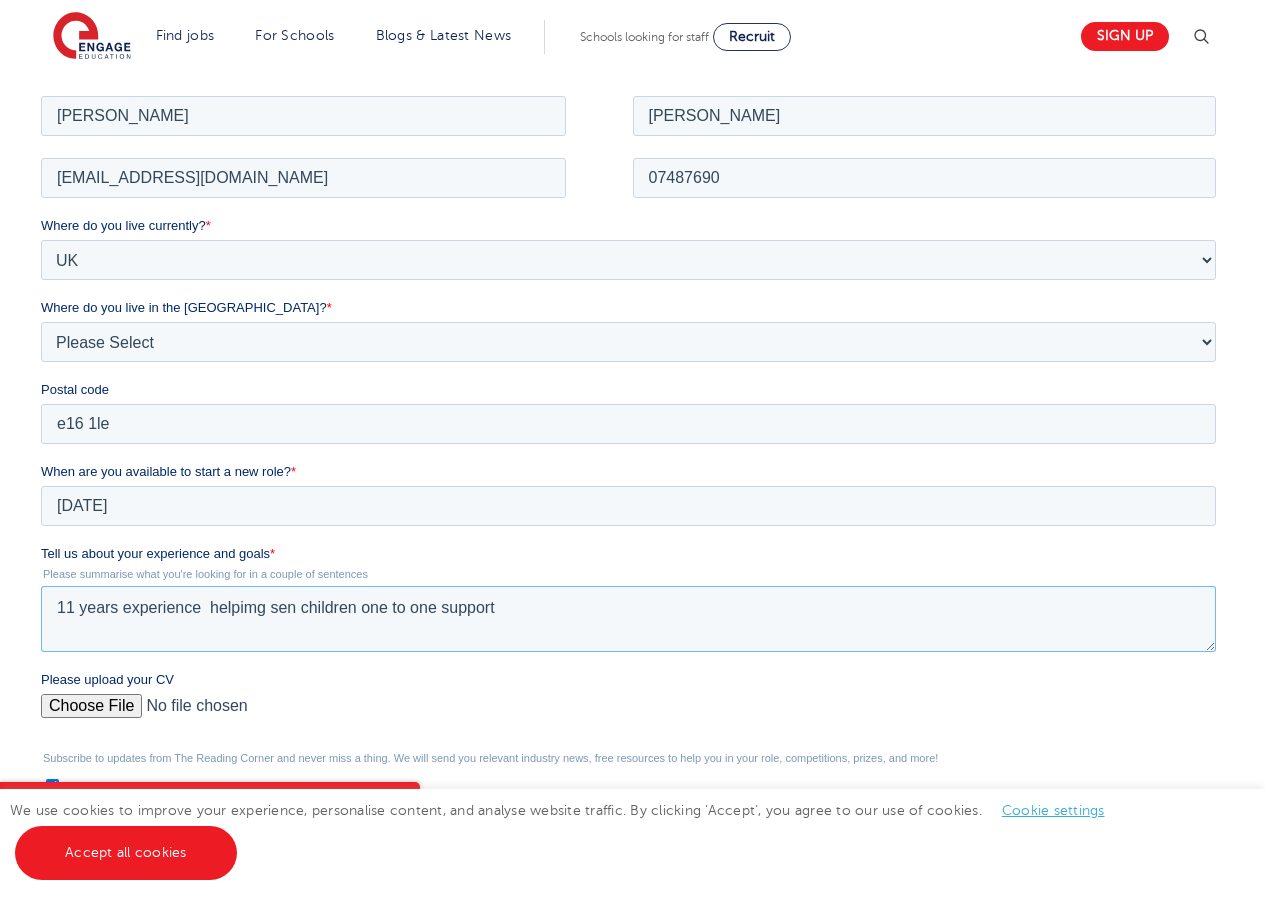 scroll, scrollTop: 506, scrollLeft: 0, axis: vertical 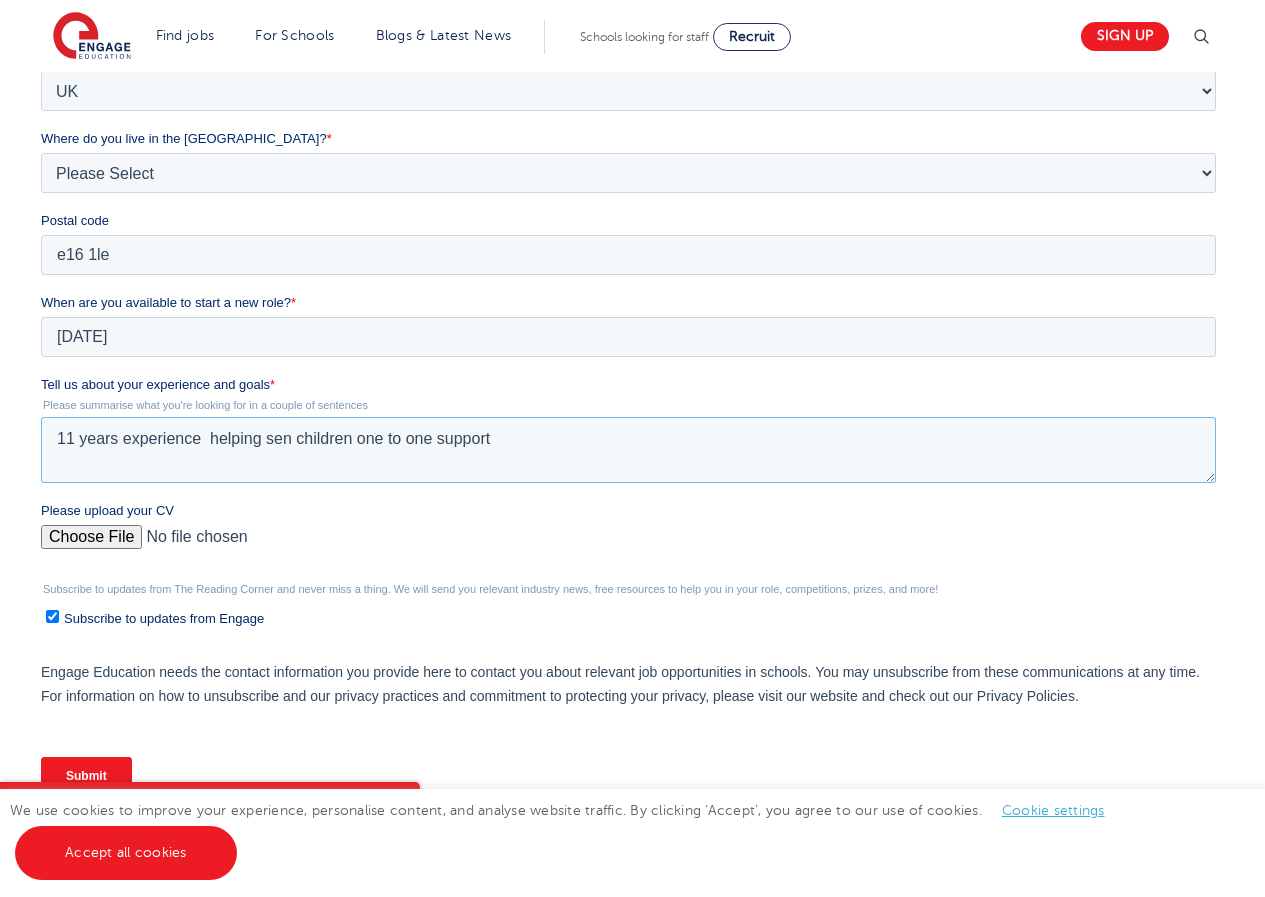 click on "11 years experience  helping sen children one to one support" at bounding box center (628, 450) 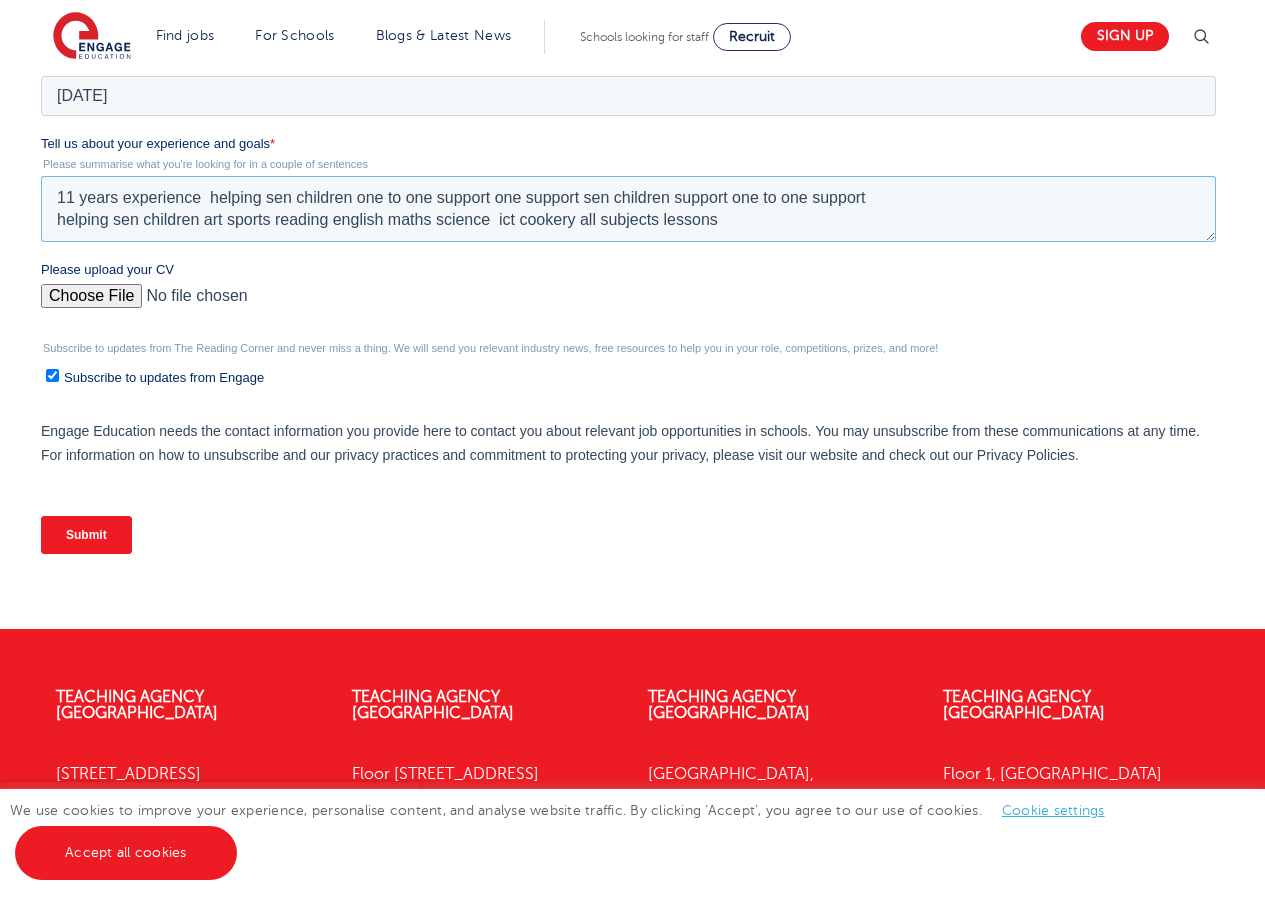 scroll, scrollTop: 745, scrollLeft: 0, axis: vertical 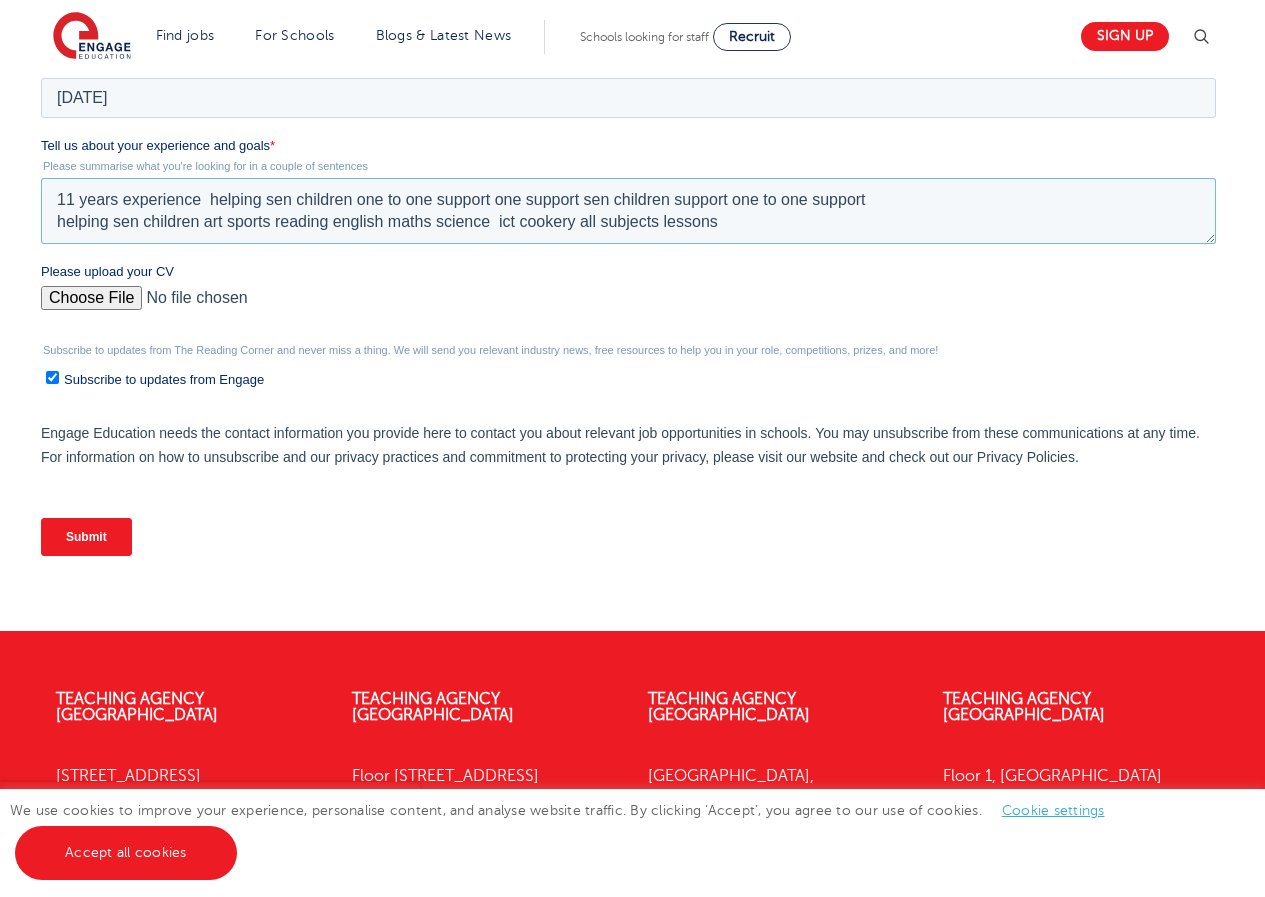 type on "11 years experience  helping sen children one to one support one support sen children support one to one support
helping sen children art sports reading english maths science  ict cookery all subjects lessons" 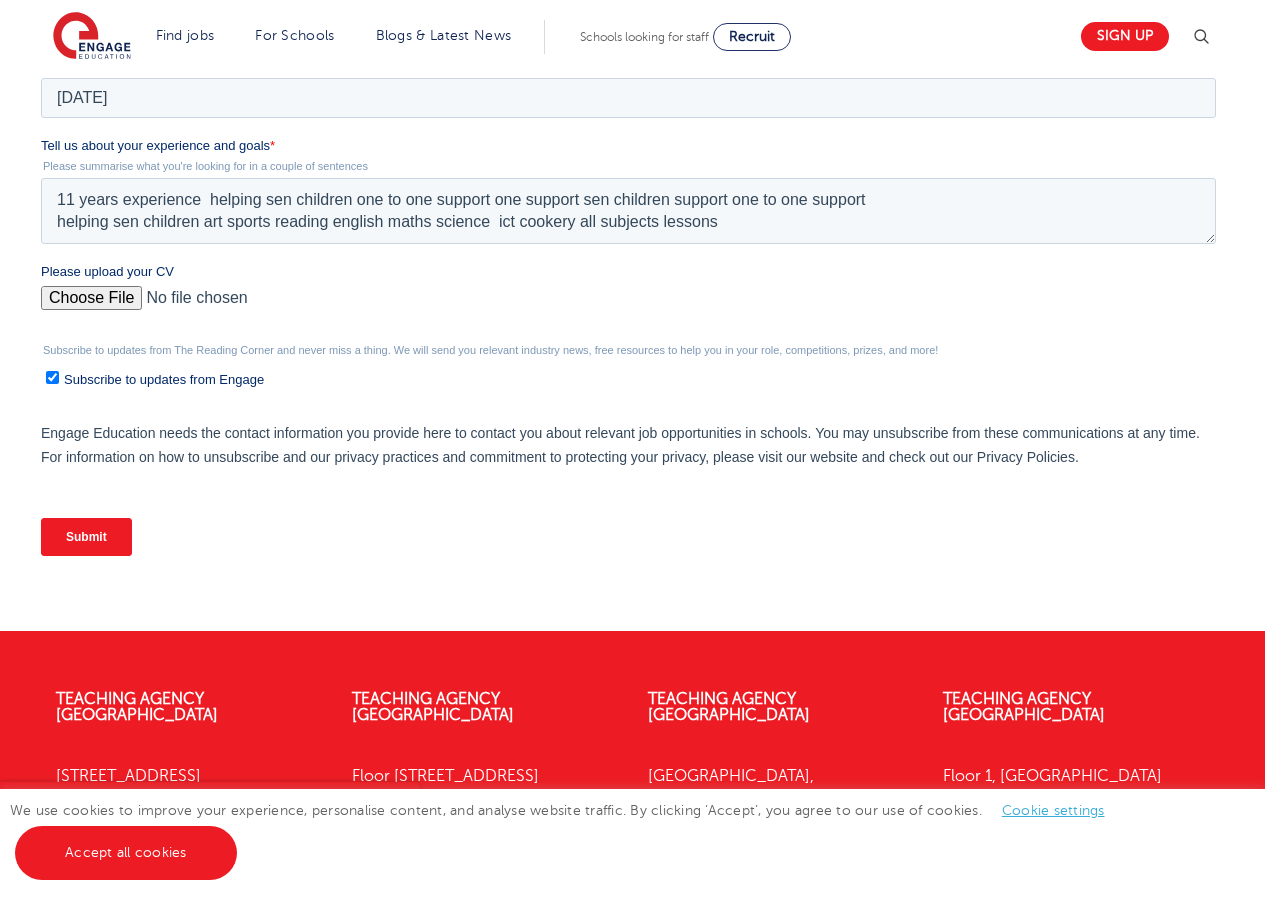 drag, startPoint x: 105, startPoint y: 529, endPoint x: 188, endPoint y: 329, distance: 216.53868 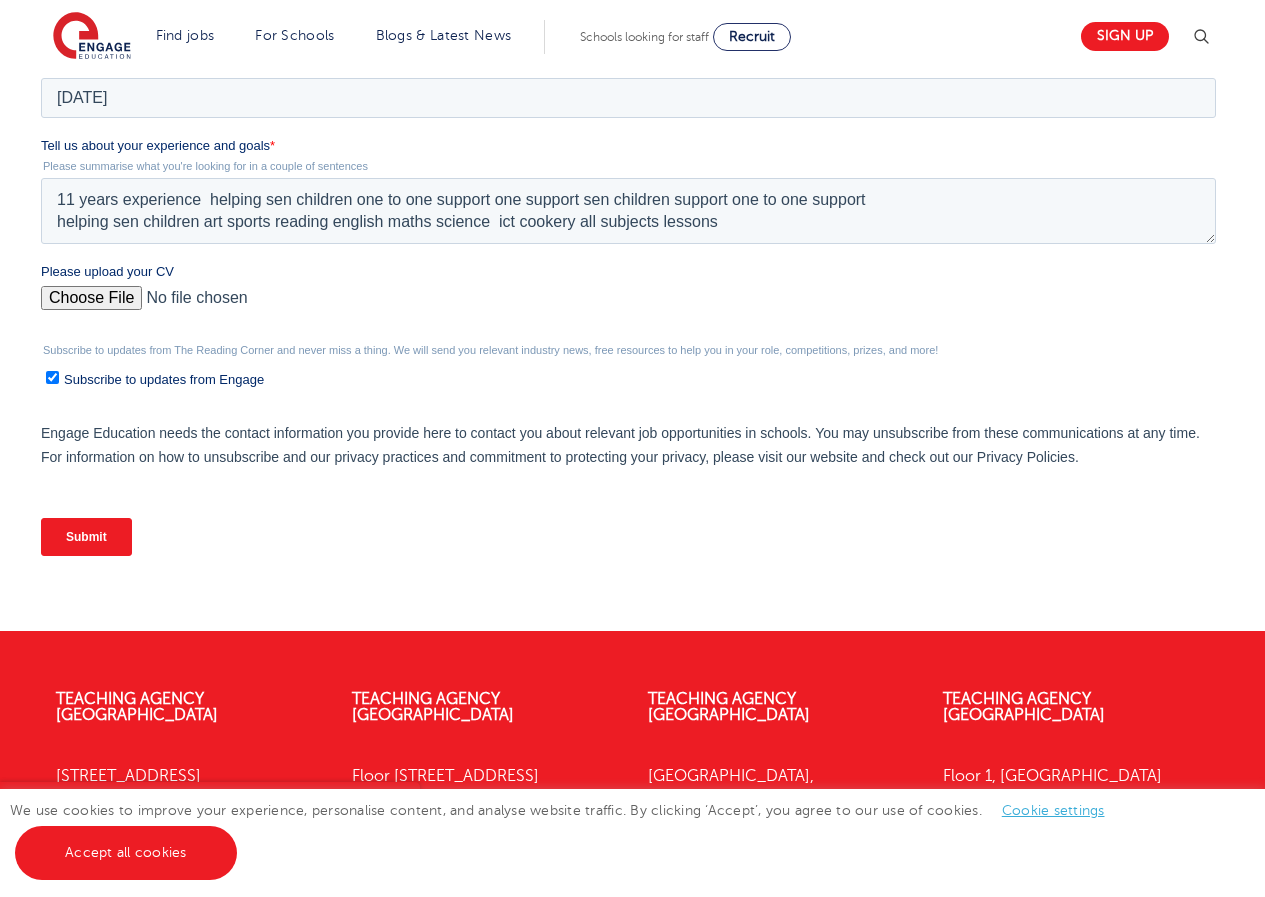 type on "C:\fakepath\aaron3333 444 (1) (1) (1) (23) (1) (6) (8) (6) (1) (4) (26) (2) (4) (1) (1) (1) (1).docx" 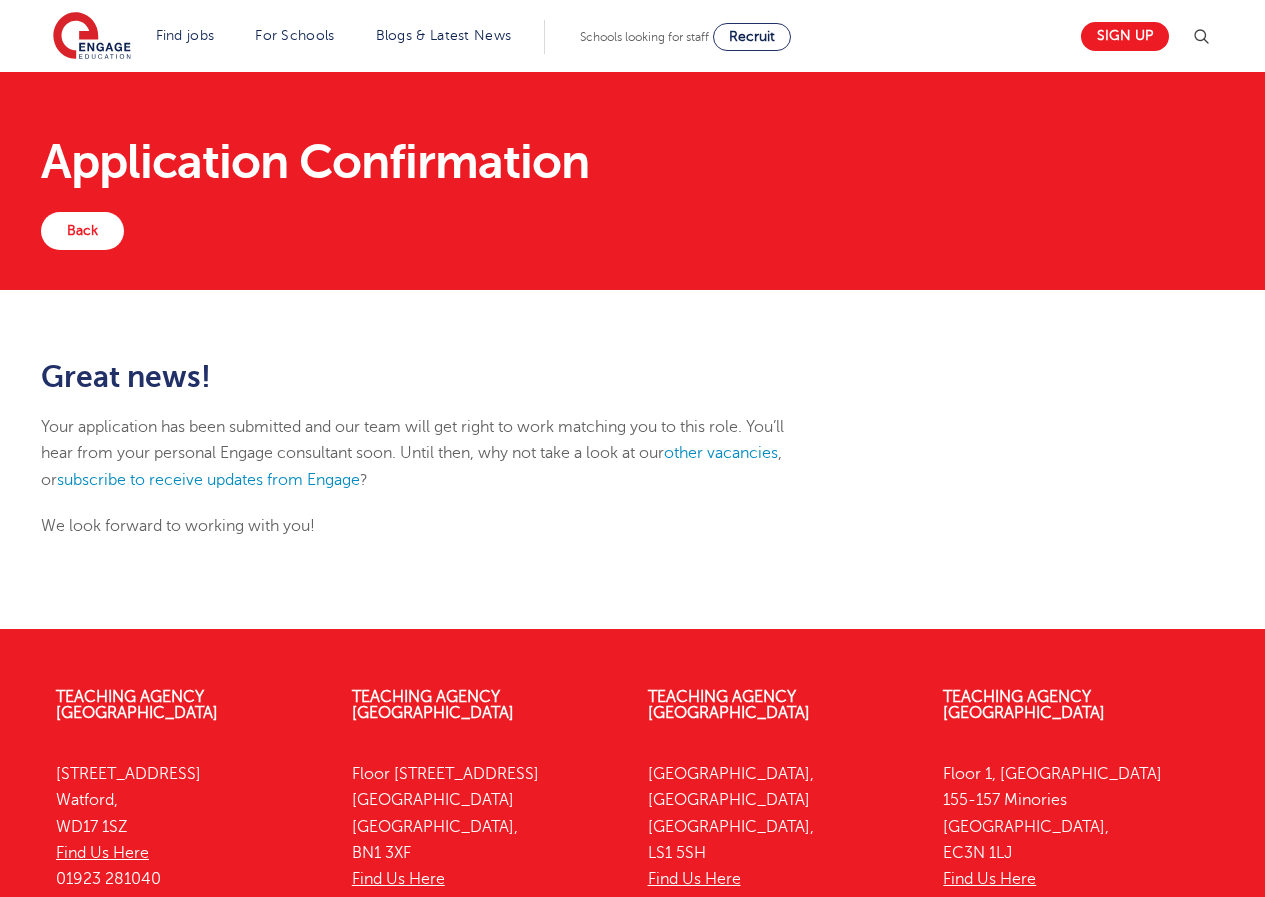 scroll, scrollTop: 0, scrollLeft: 0, axis: both 